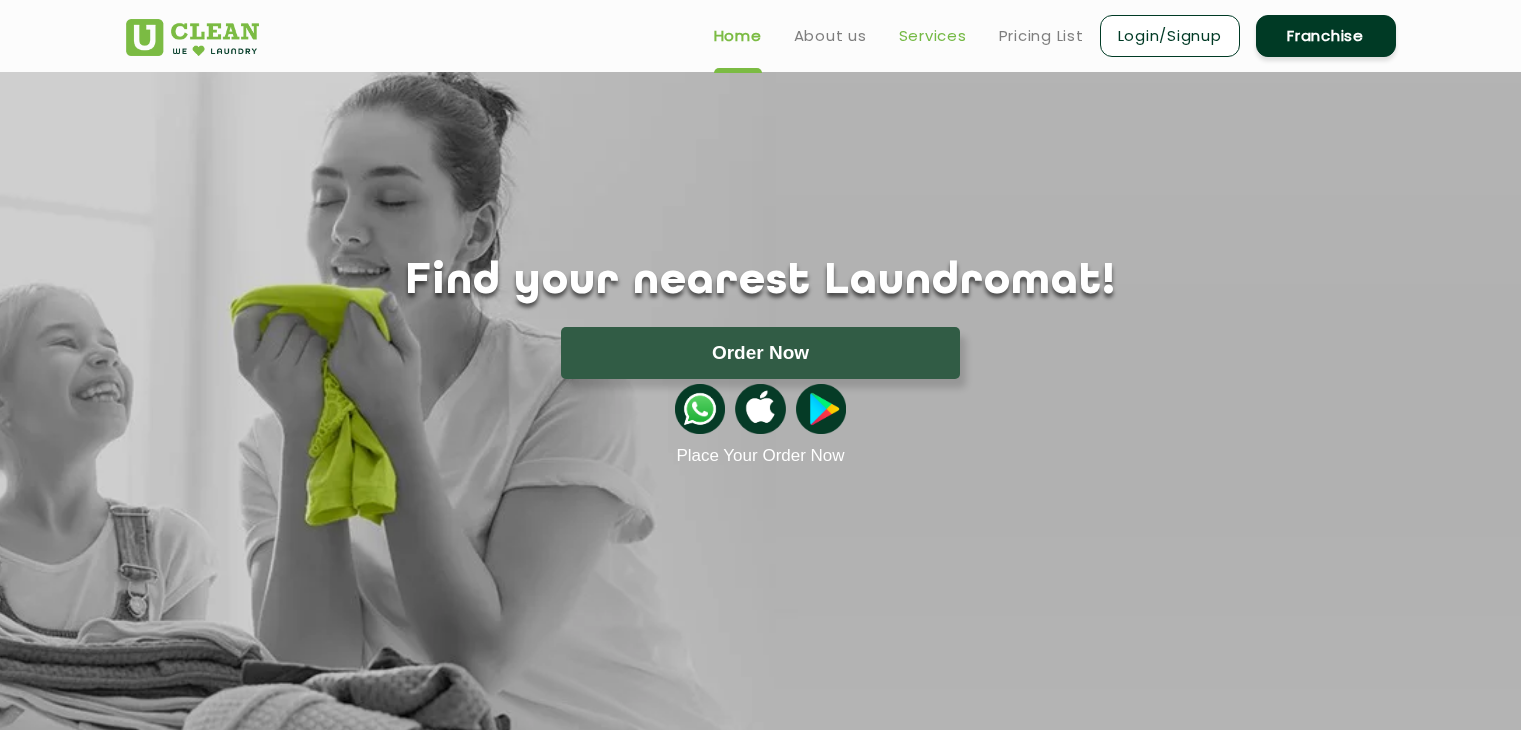scroll, scrollTop: 0, scrollLeft: 0, axis: both 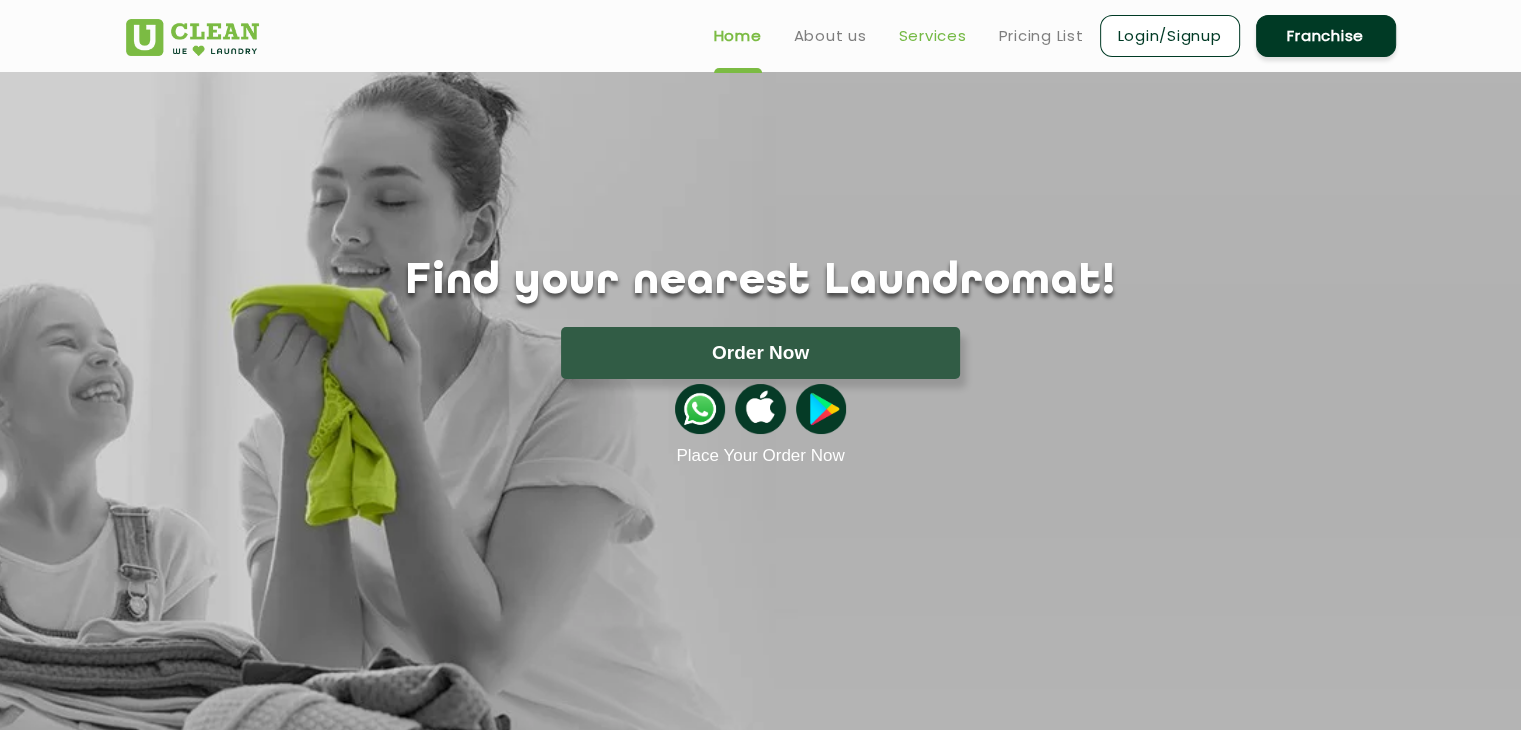 click on "Services" at bounding box center (933, 36) 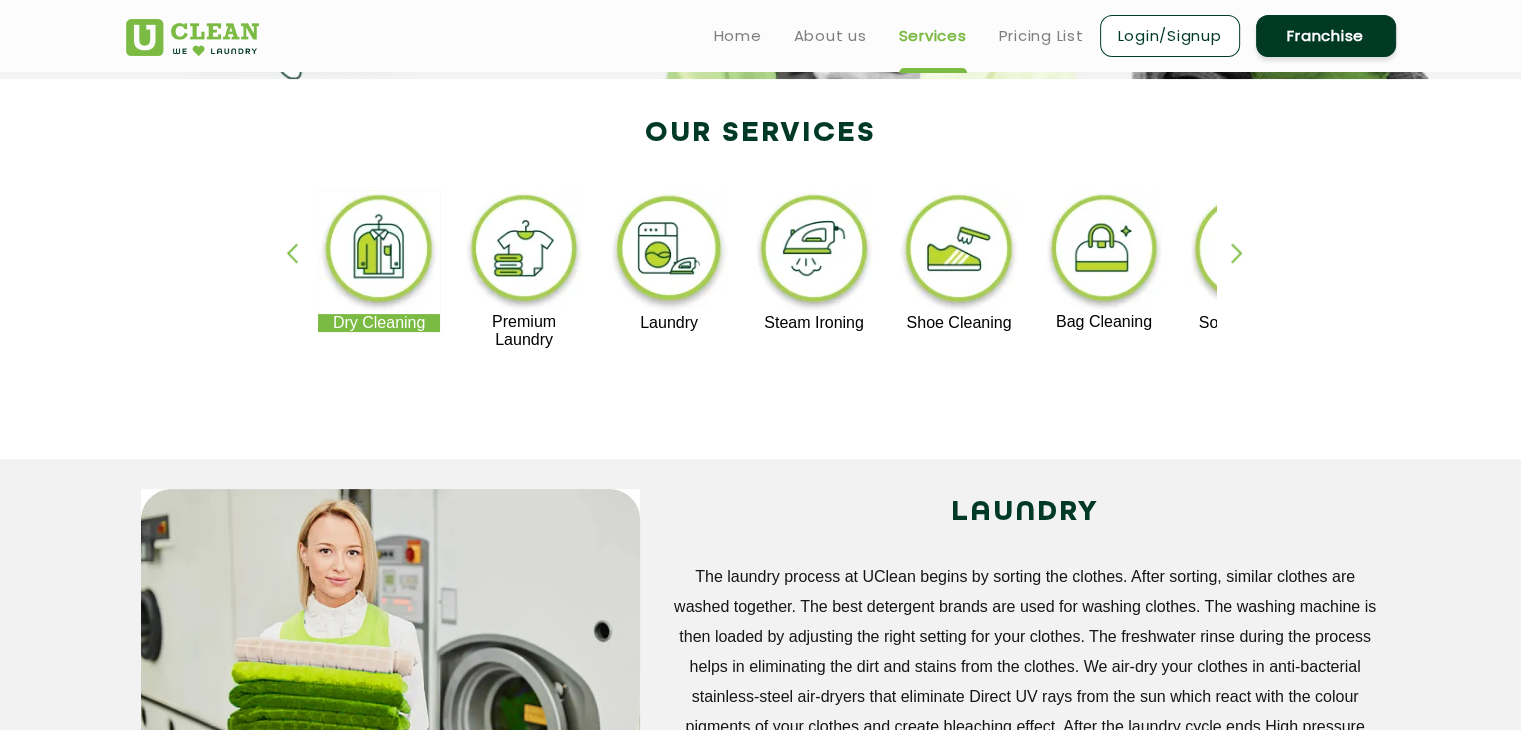 scroll, scrollTop: 351, scrollLeft: 0, axis: vertical 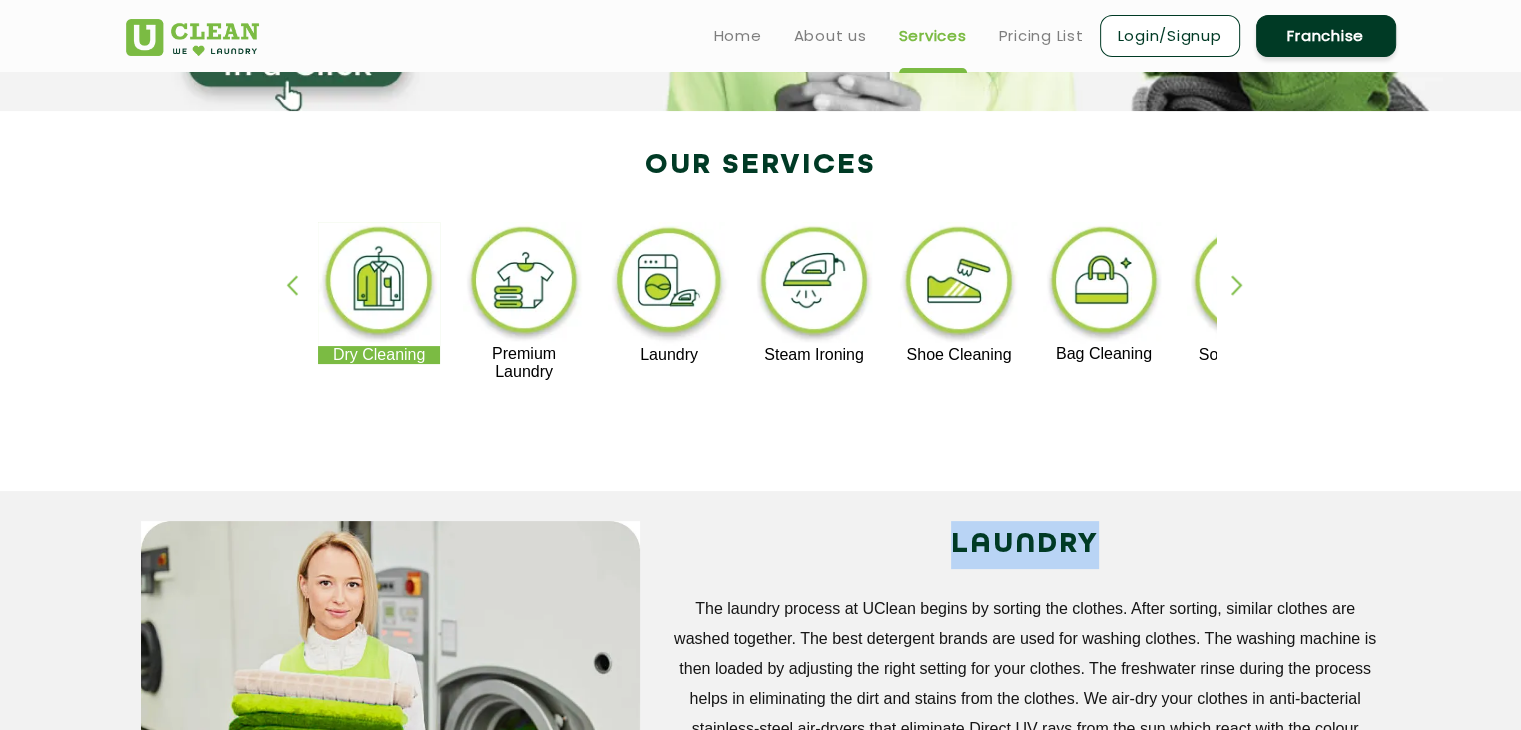 drag, startPoint x: 952, startPoint y: 543, endPoint x: 1108, endPoint y: 545, distance: 156.01282 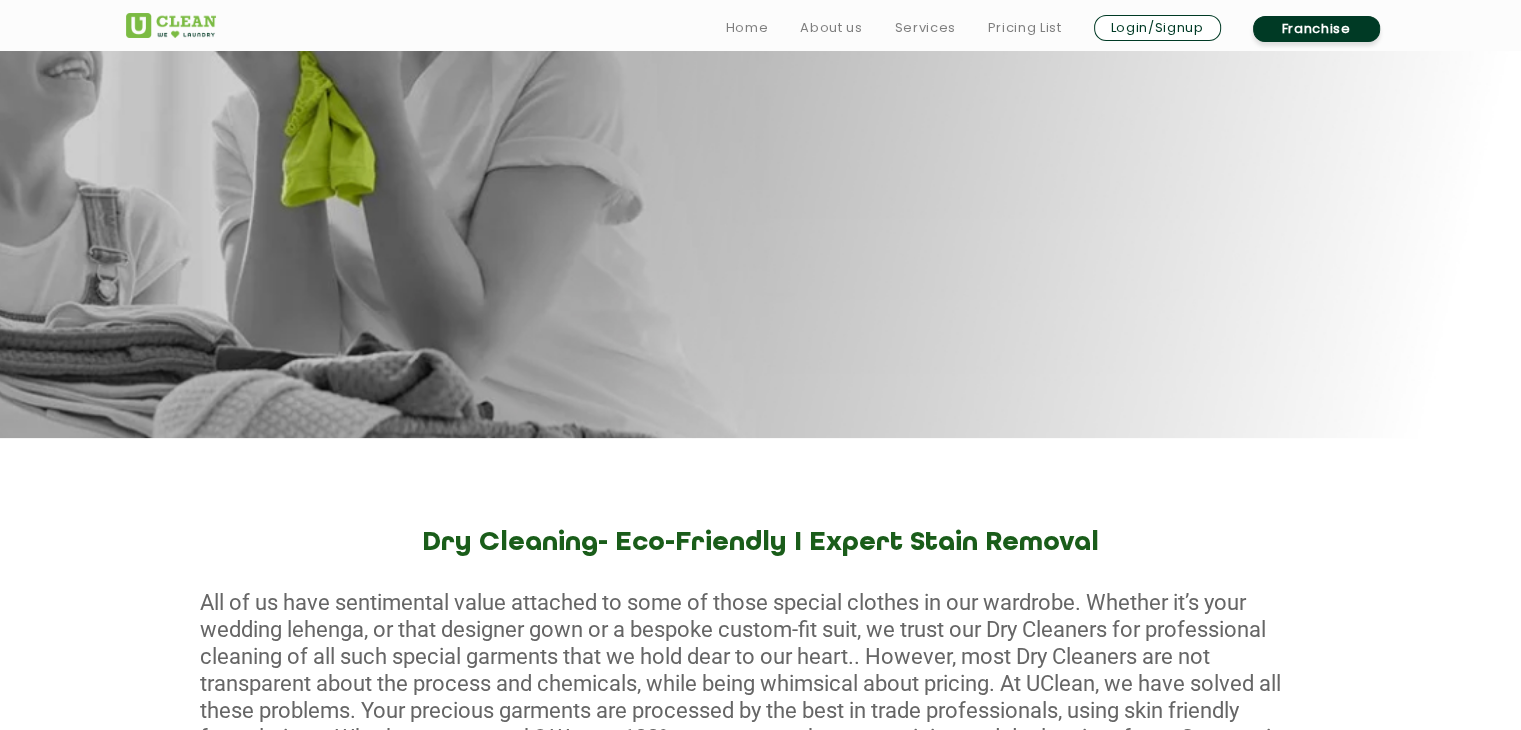 scroll, scrollTop: 379, scrollLeft: 0, axis: vertical 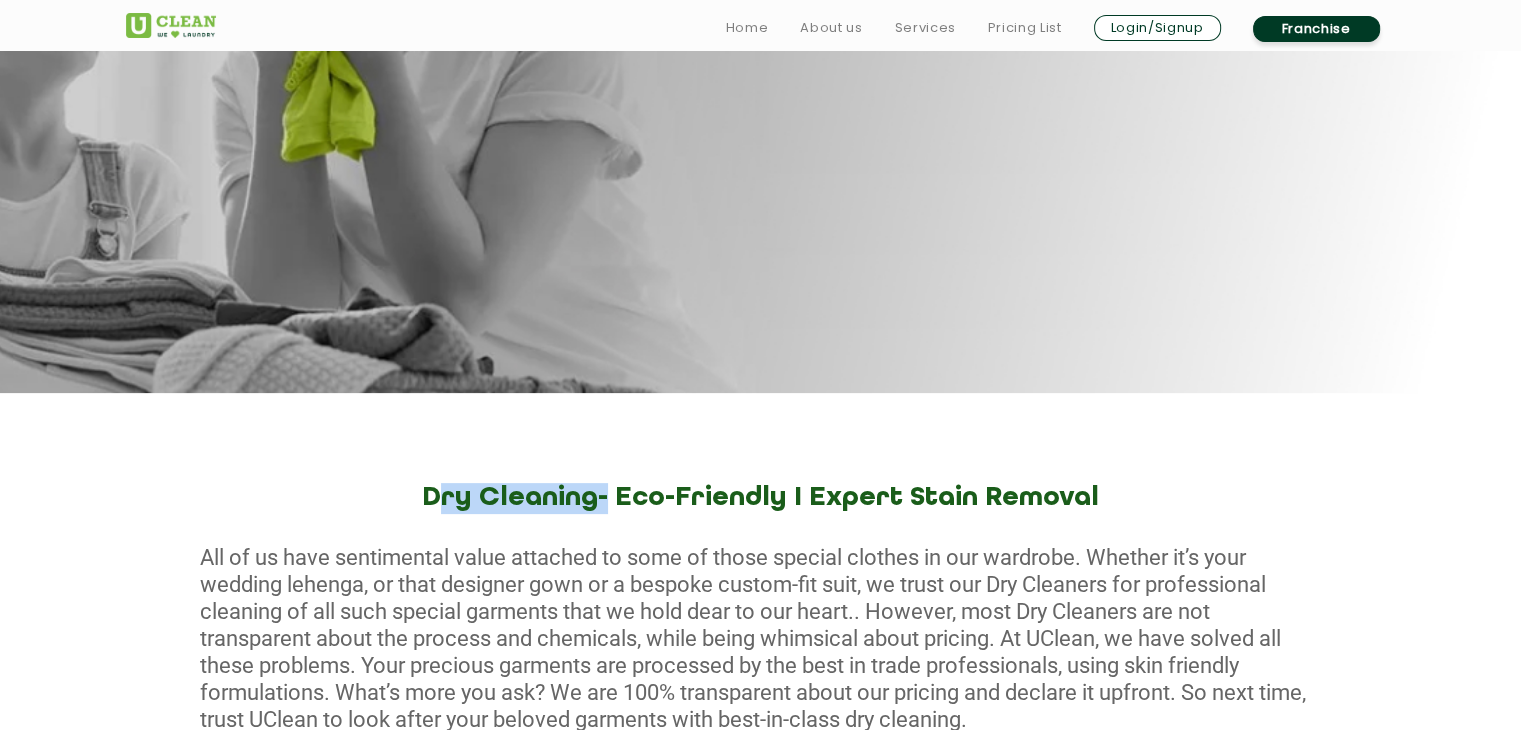 drag, startPoint x: 470, startPoint y: 496, endPoint x: 621, endPoint y: 482, distance: 151.64761 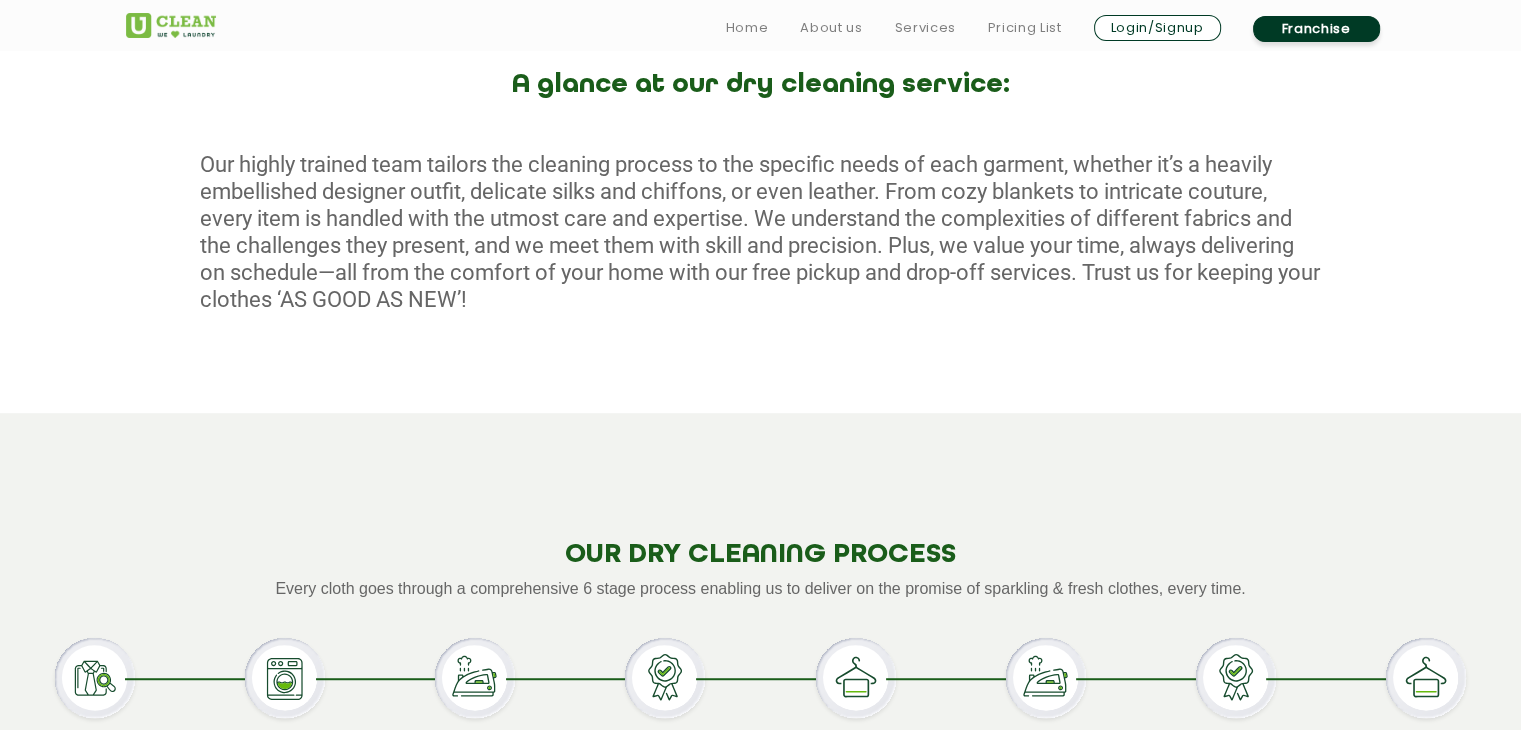 scroll, scrollTop: 1098, scrollLeft: 0, axis: vertical 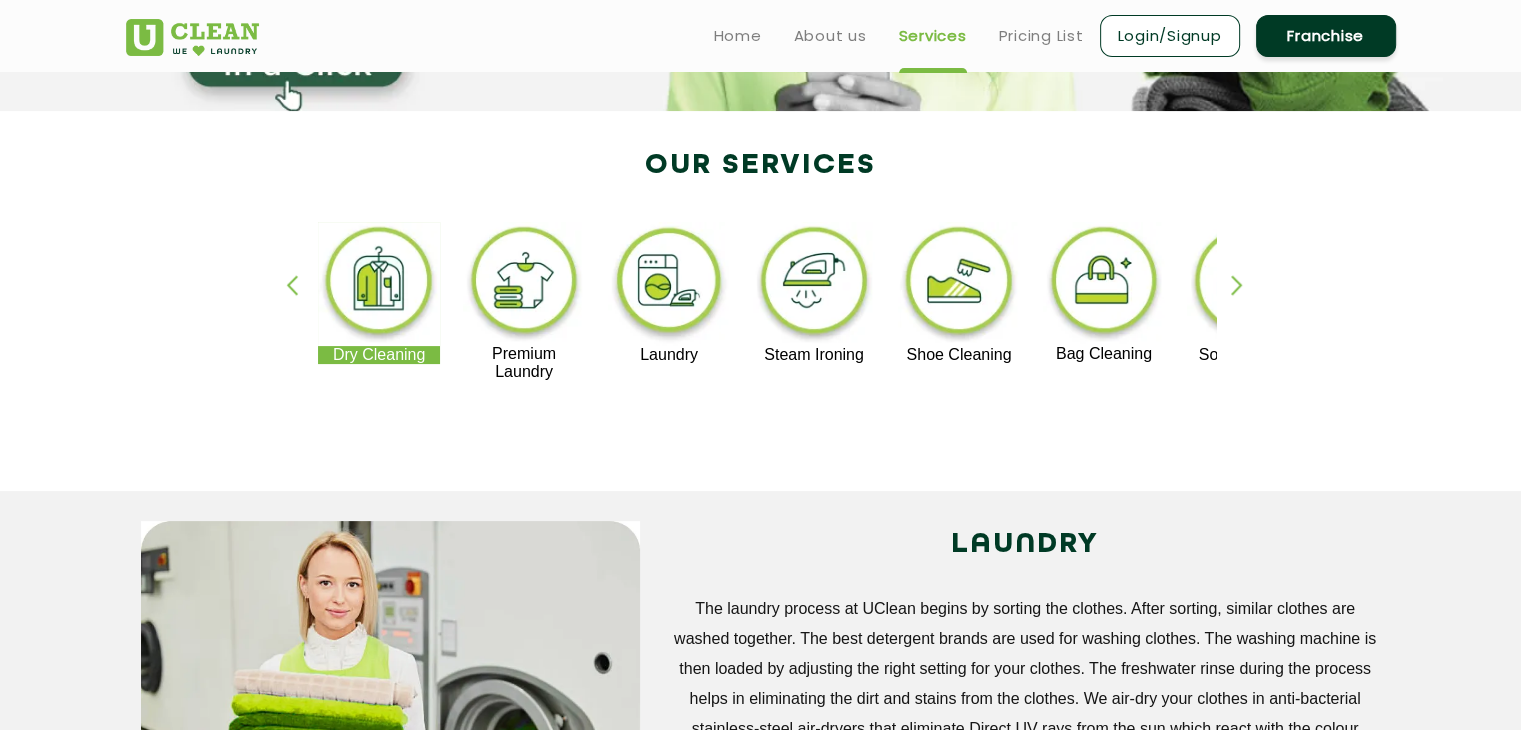 click at bounding box center [524, 283] 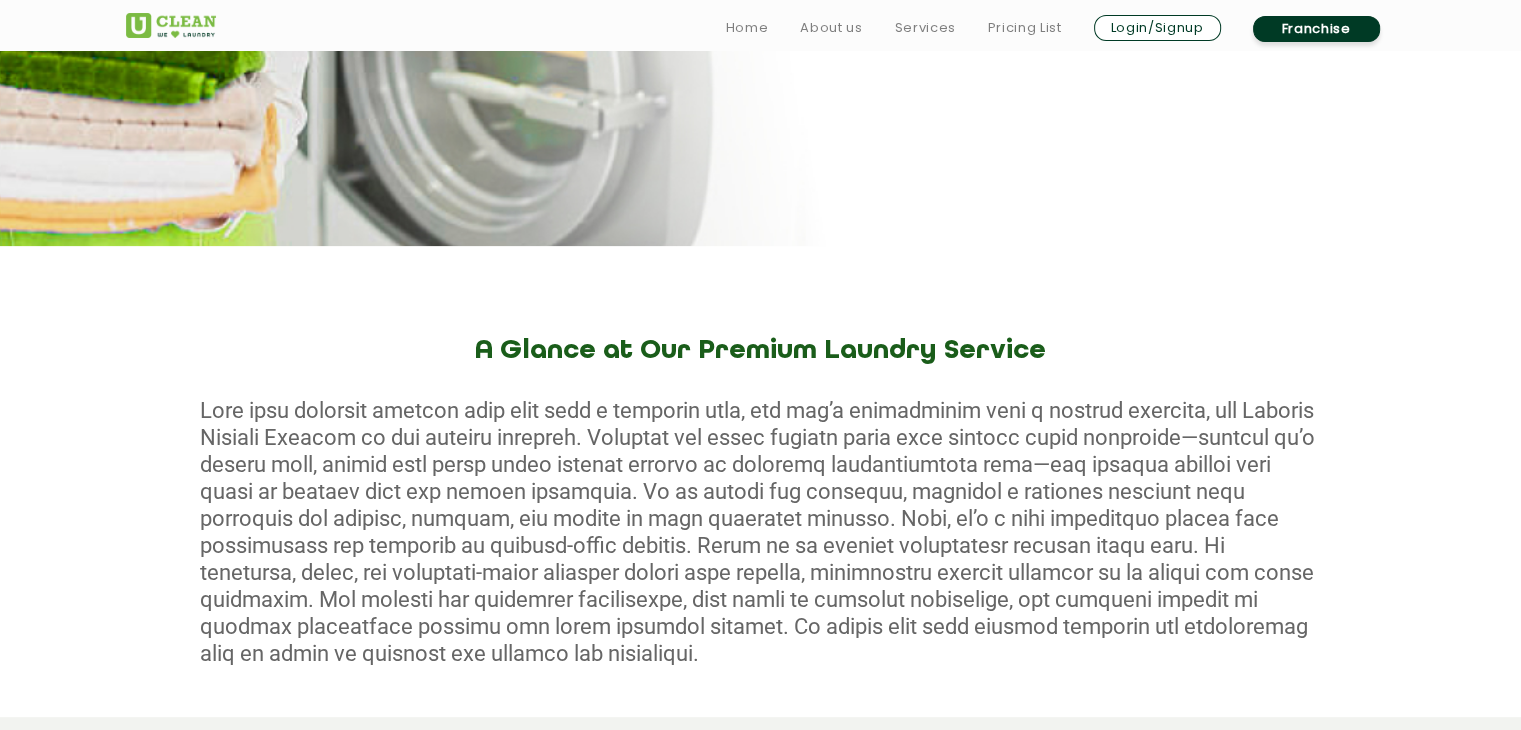 scroll, scrollTop: 568, scrollLeft: 0, axis: vertical 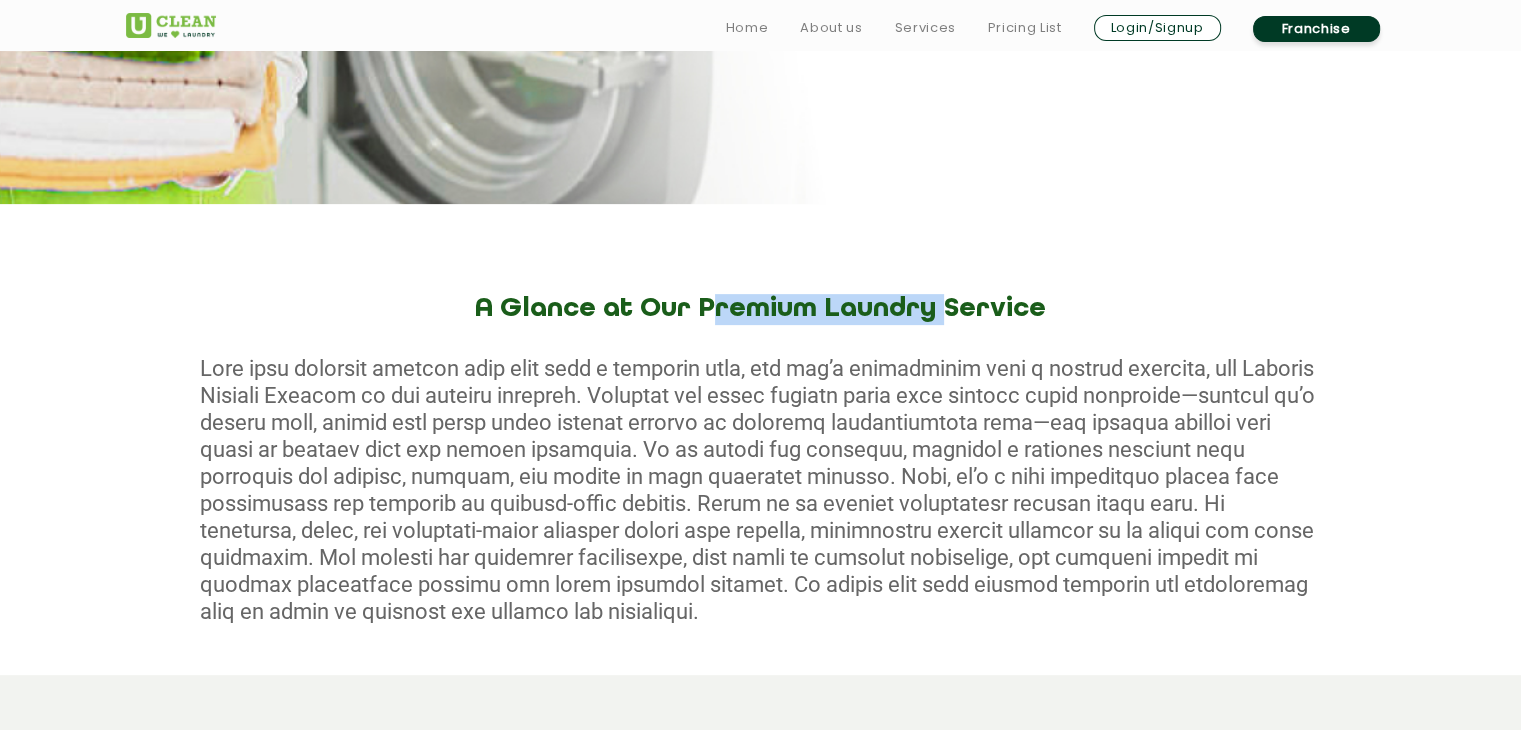 drag, startPoint x: 712, startPoint y: 302, endPoint x: 909, endPoint y: 303, distance: 197.00253 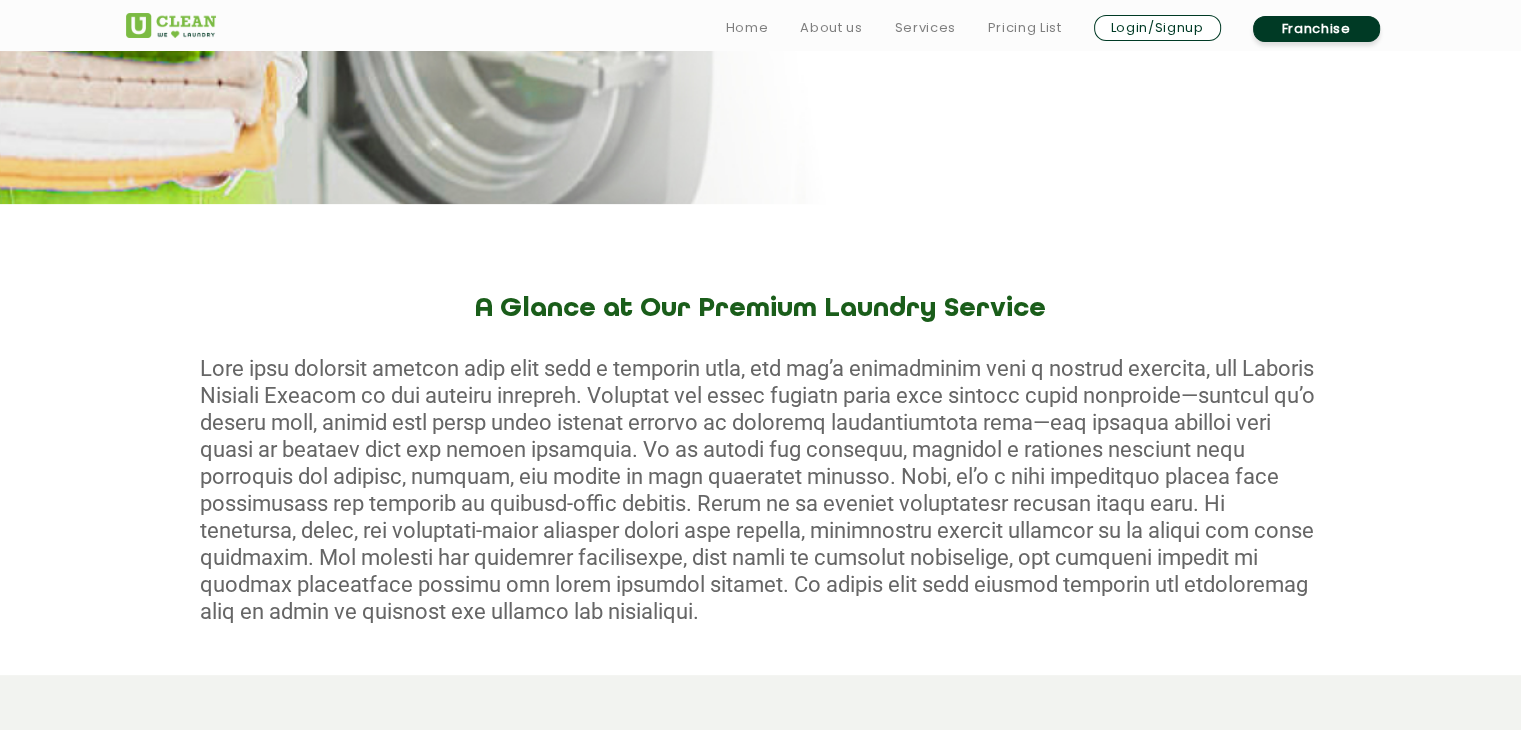 drag, startPoint x: 574, startPoint y: 312, endPoint x: 261, endPoint y: 262, distance: 316.96844 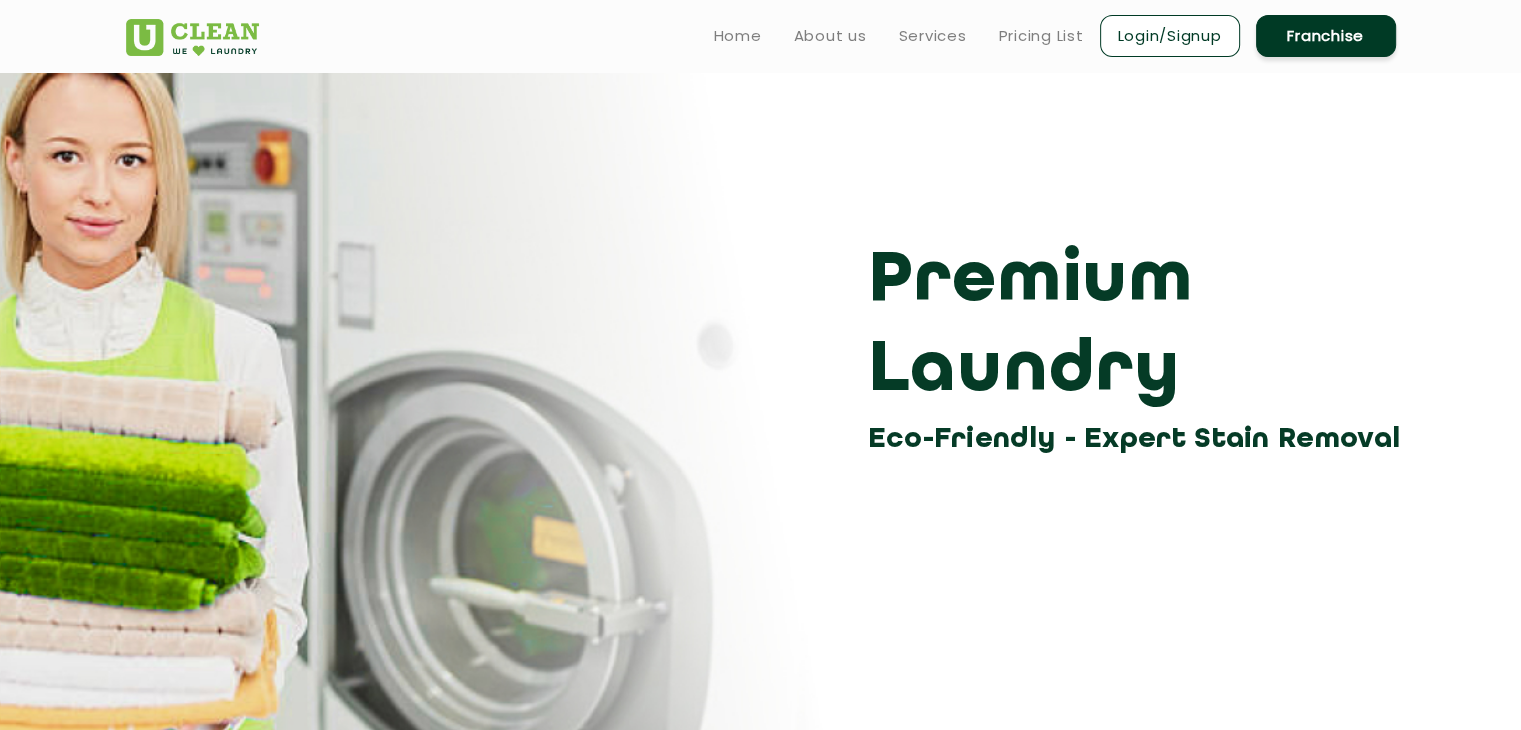 scroll, scrollTop: 0, scrollLeft: 0, axis: both 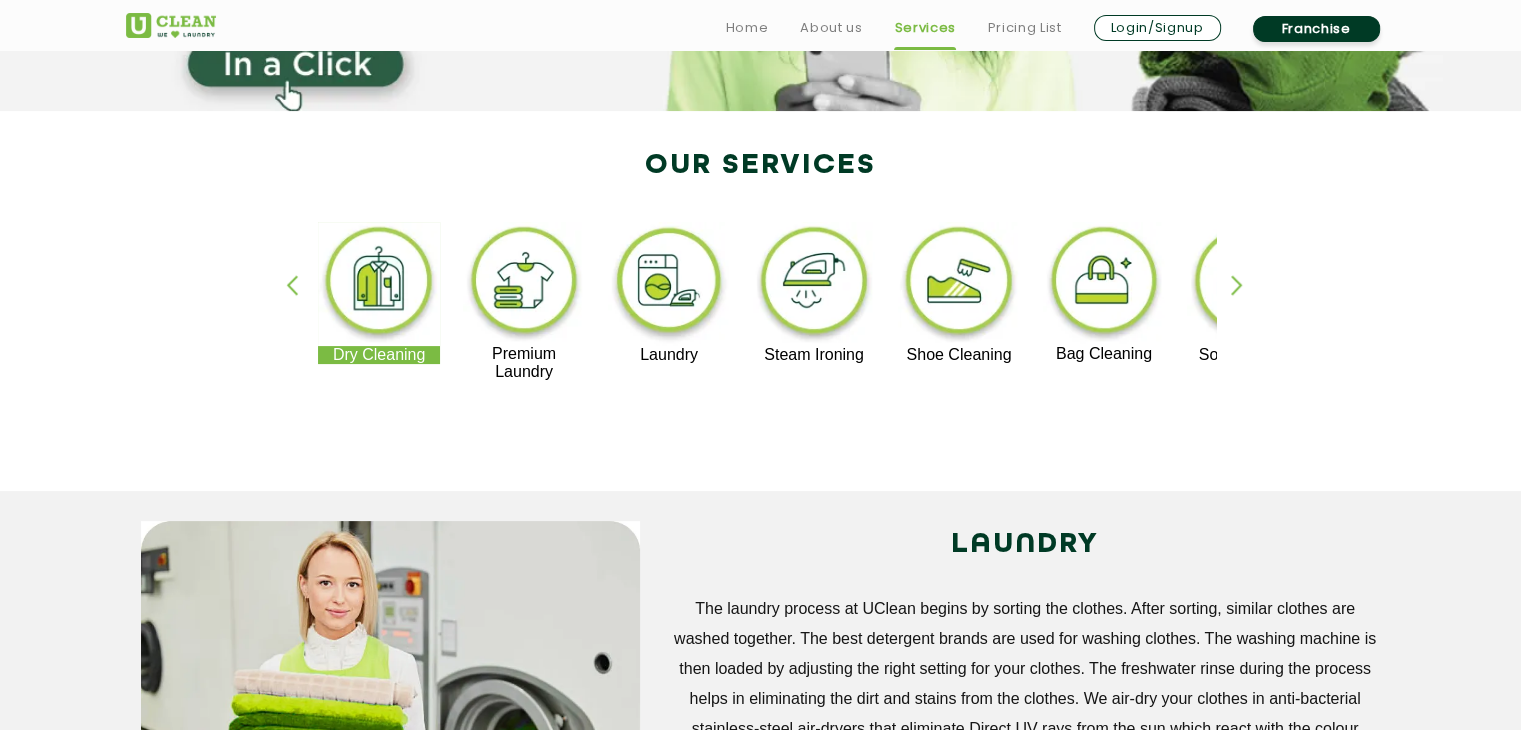 click at bounding box center [669, 284] 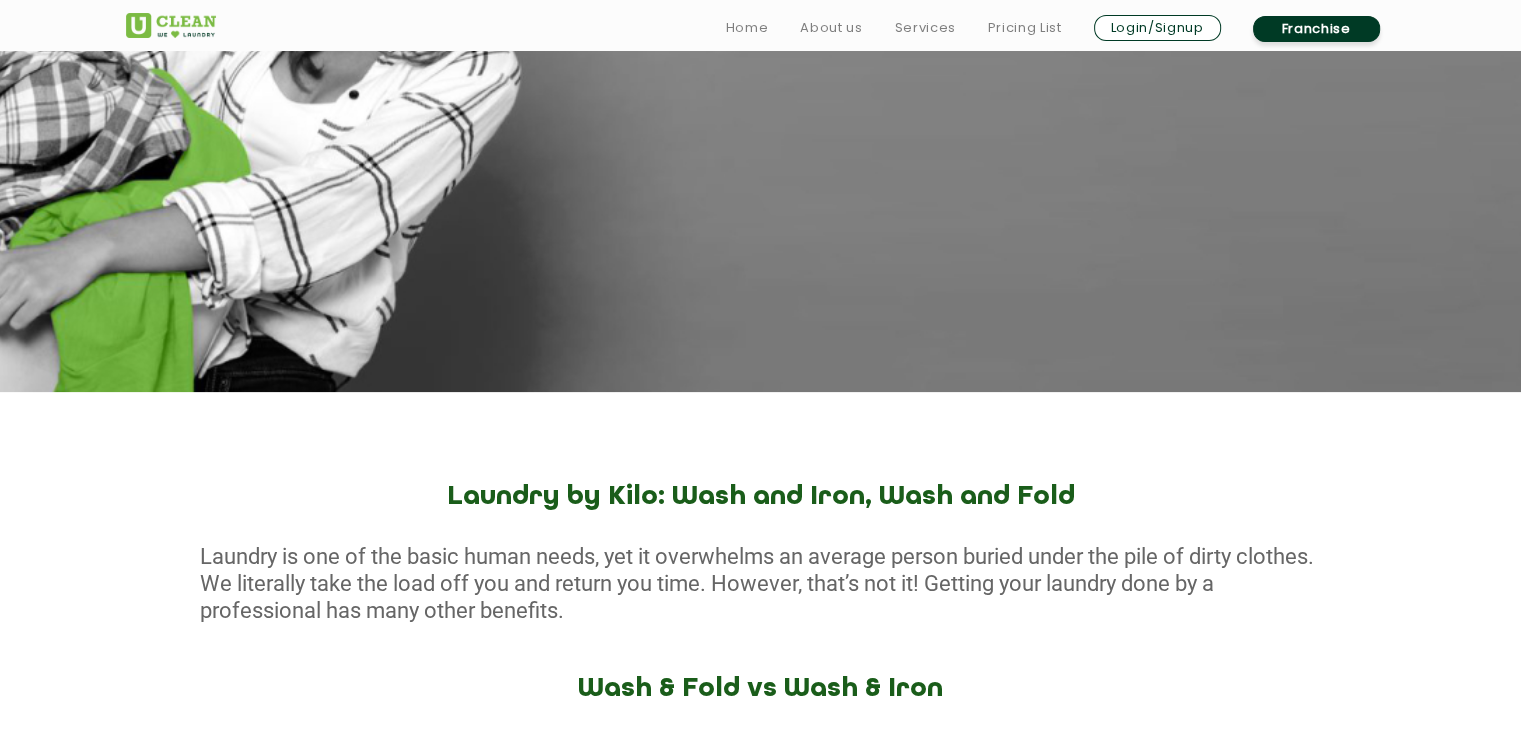 scroll, scrollTop: 438, scrollLeft: 0, axis: vertical 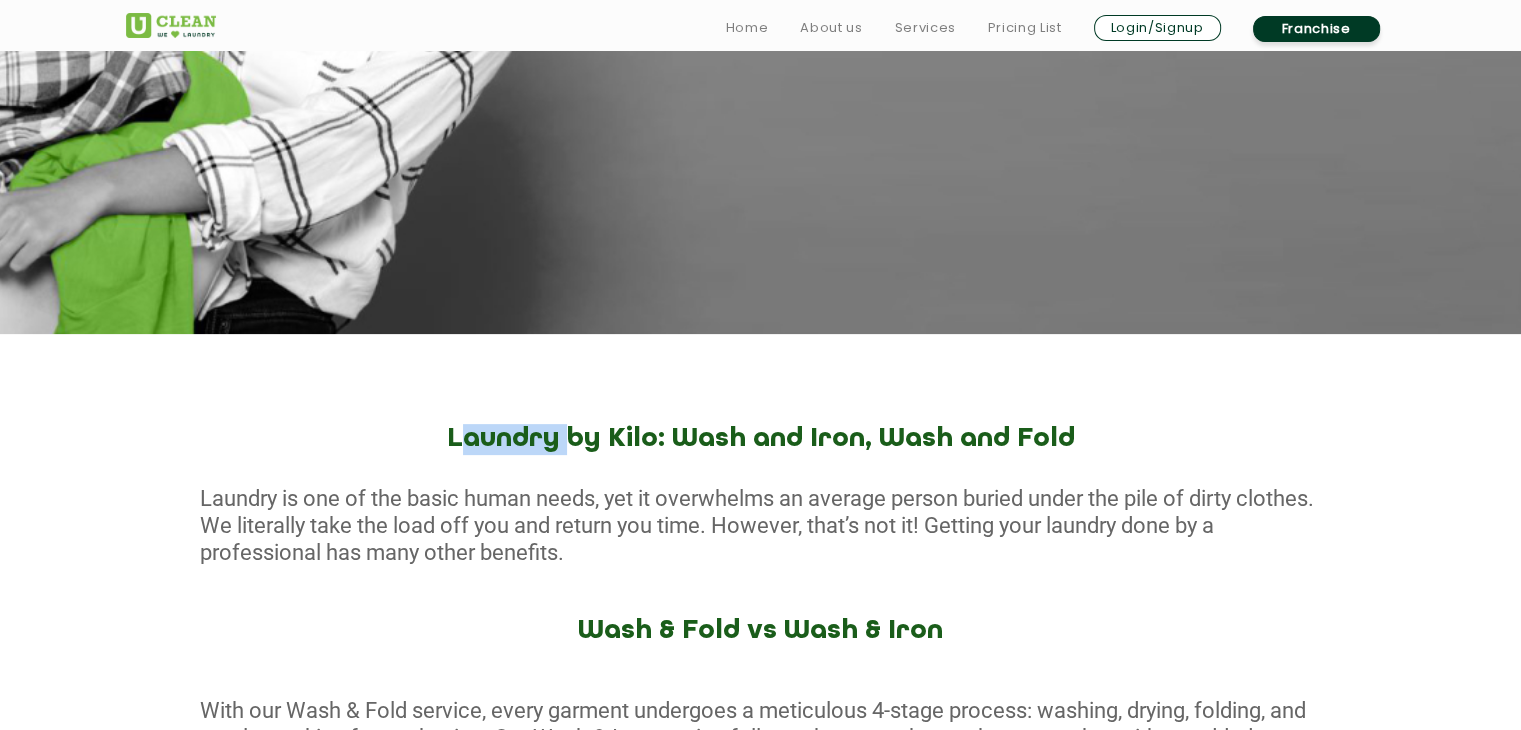 drag, startPoint x: 494, startPoint y: 439, endPoint x: 584, endPoint y: 436, distance: 90.04999 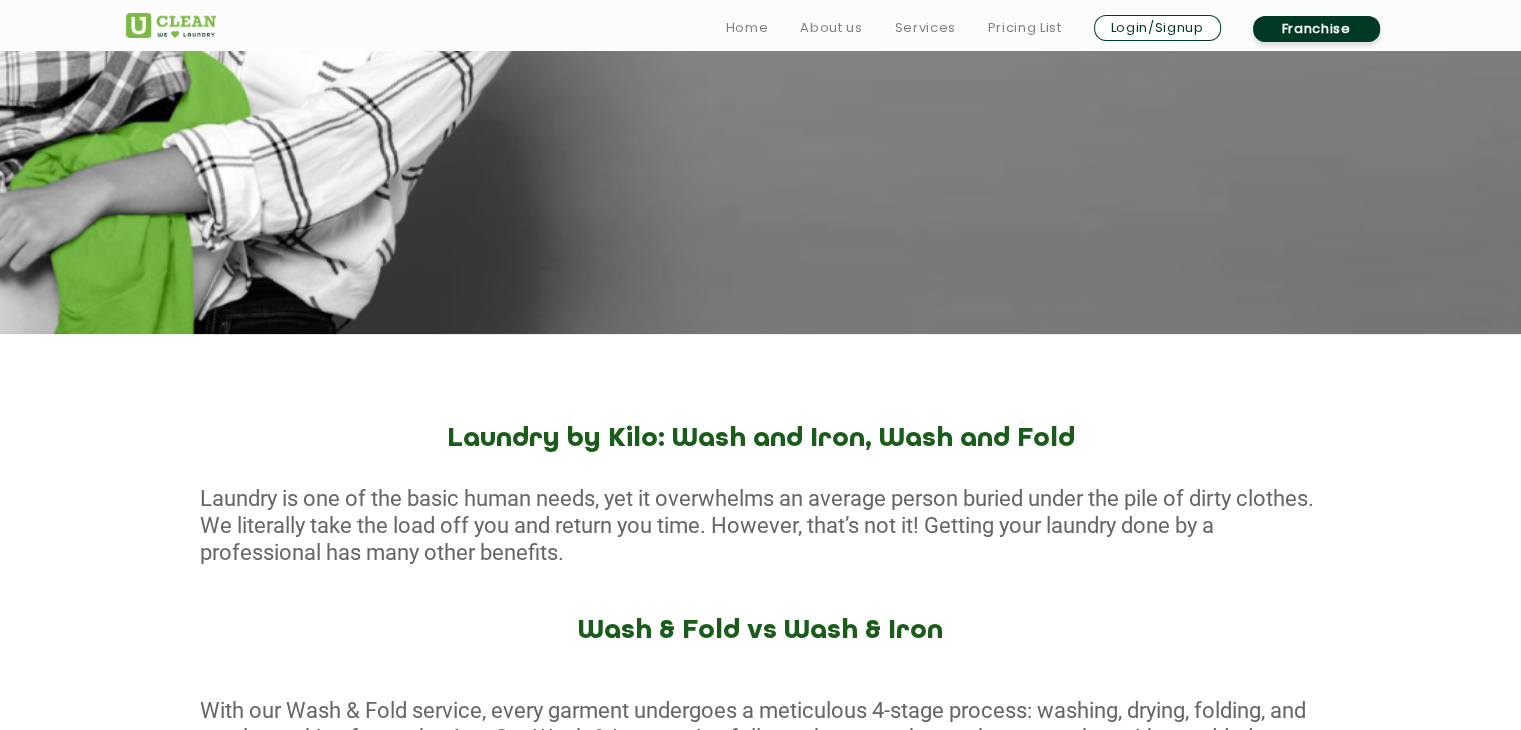 click on "Laundry Eco-Friendly - Expert Stain Removal" 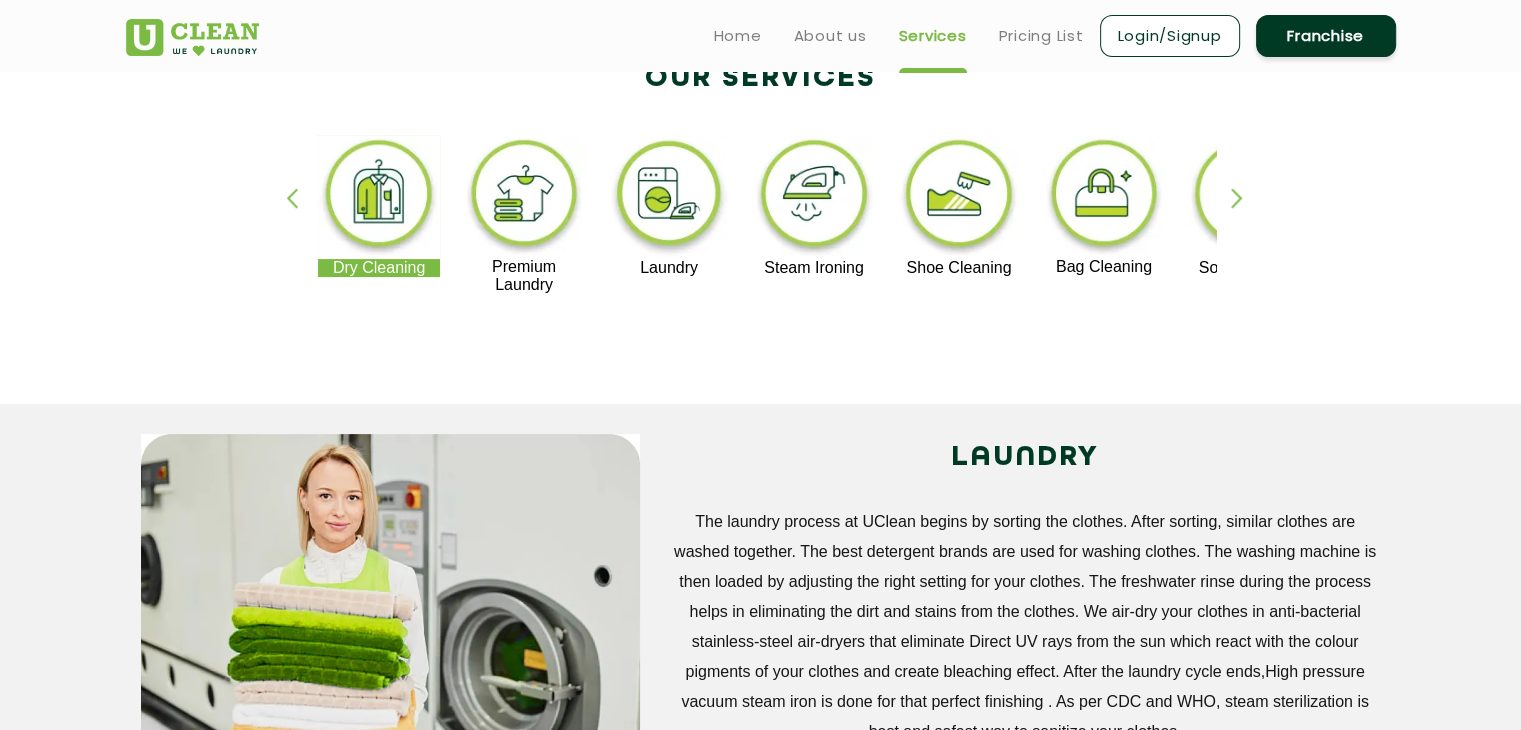 scroll, scrollTop: 351, scrollLeft: 0, axis: vertical 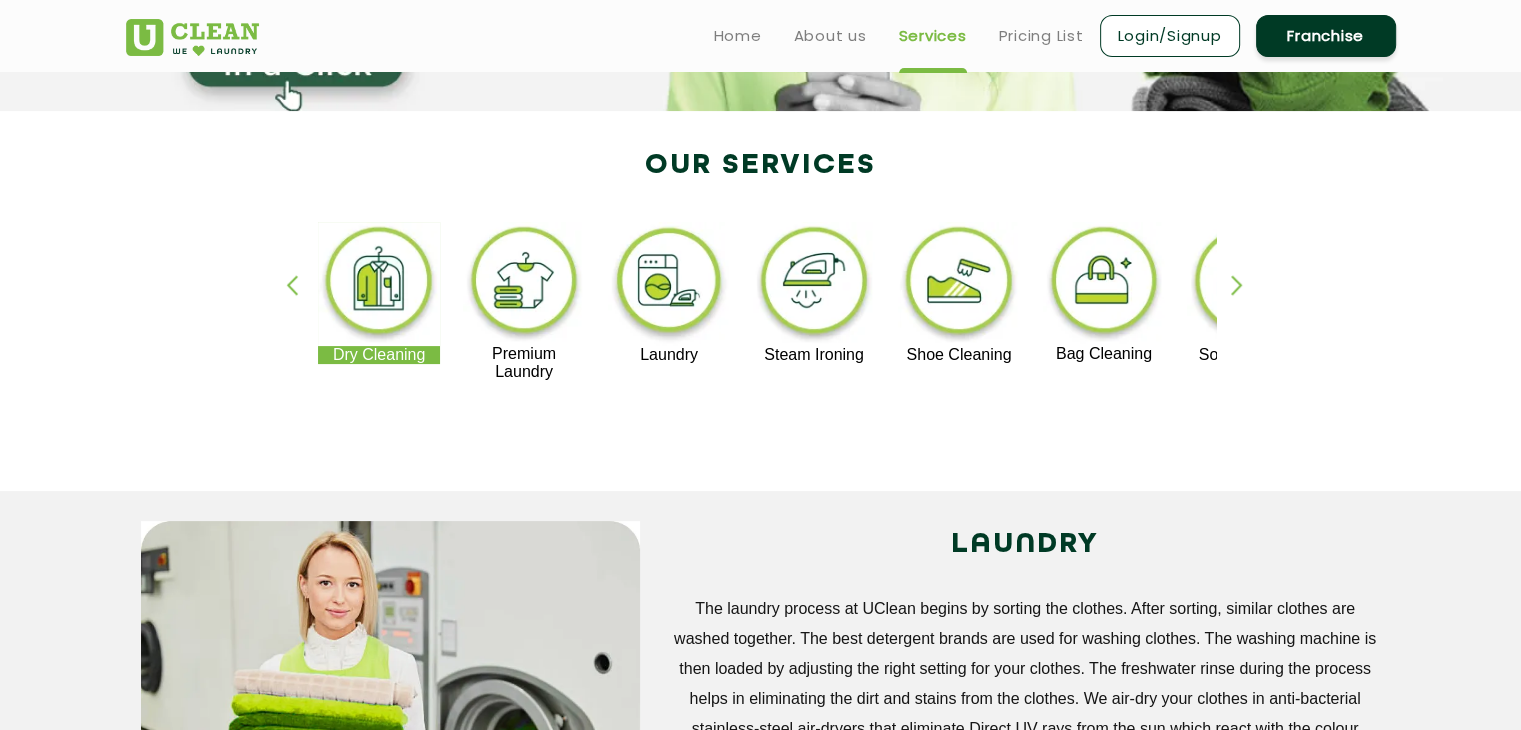 click at bounding box center [814, 284] 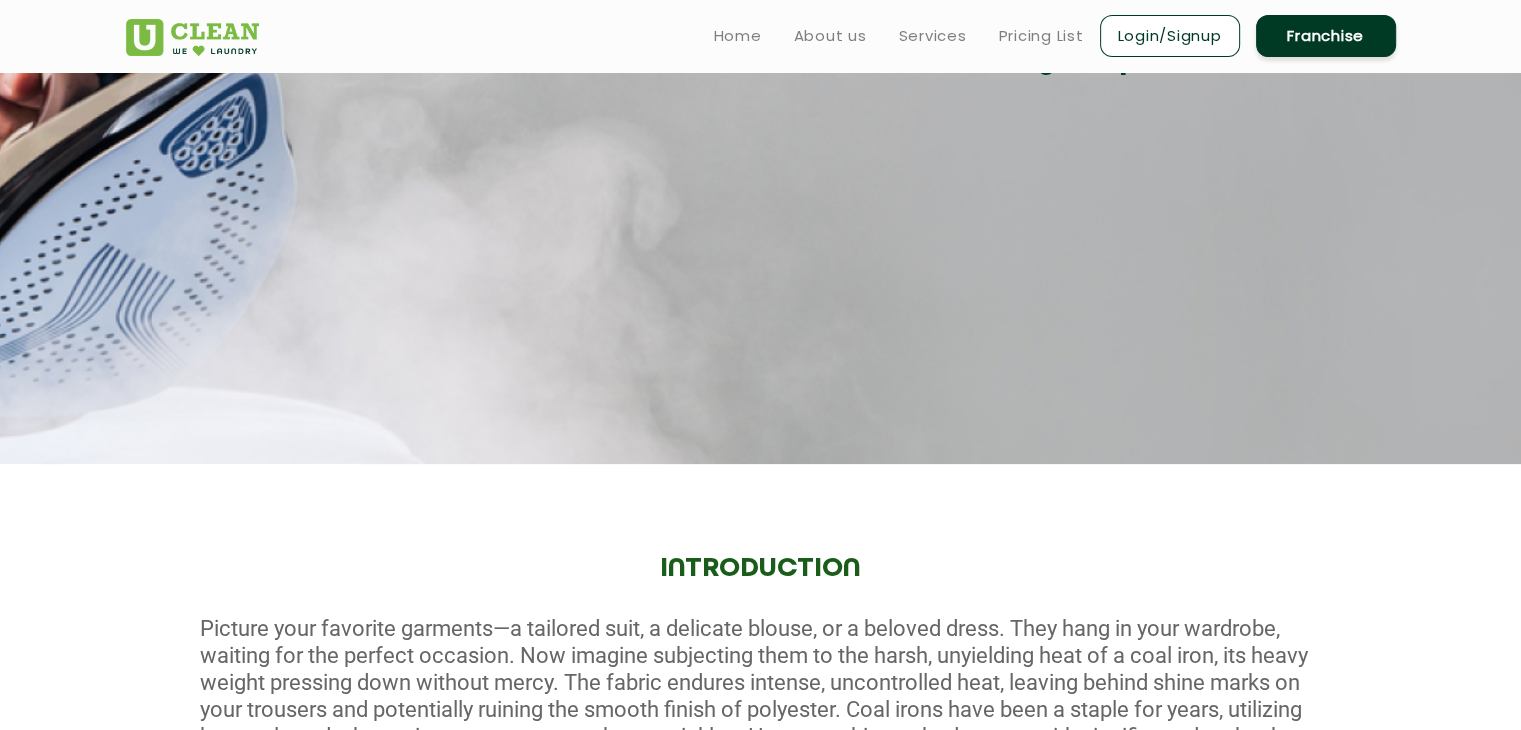 scroll, scrollTop: 0, scrollLeft: 0, axis: both 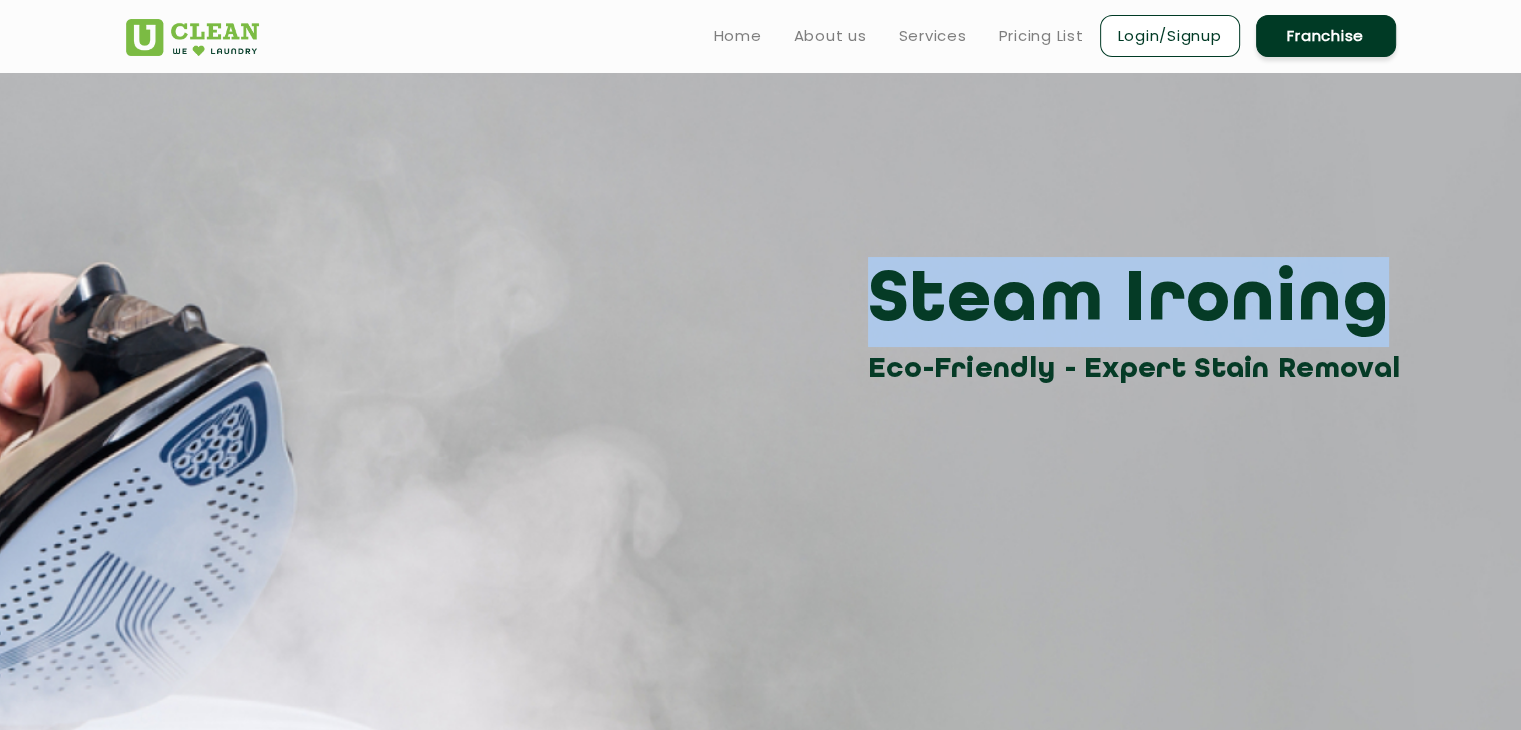 drag, startPoint x: 880, startPoint y: 292, endPoint x: 1303, endPoint y: 309, distance: 423.34146 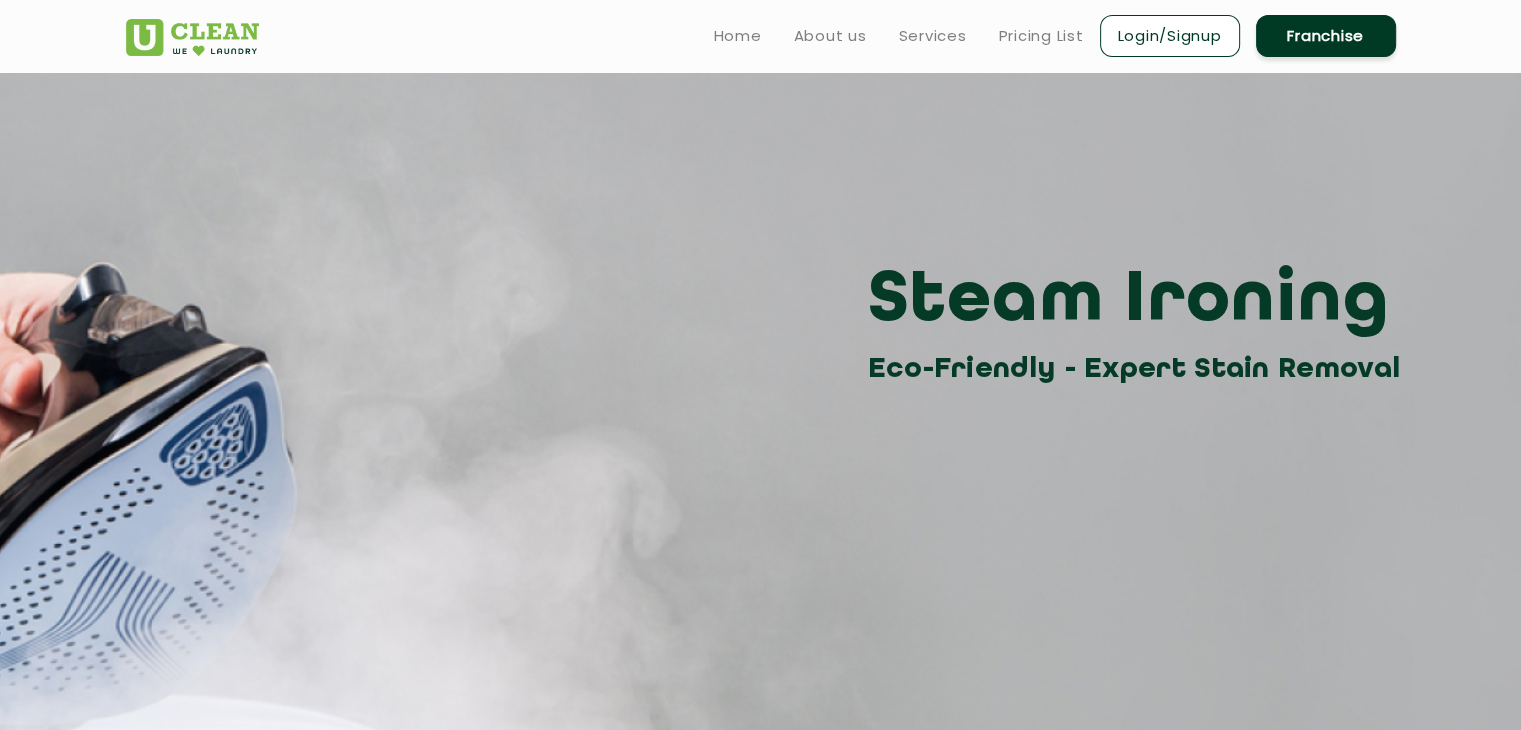click on "Steam Ironing Eco-Friendly - Expert Stain Removal" 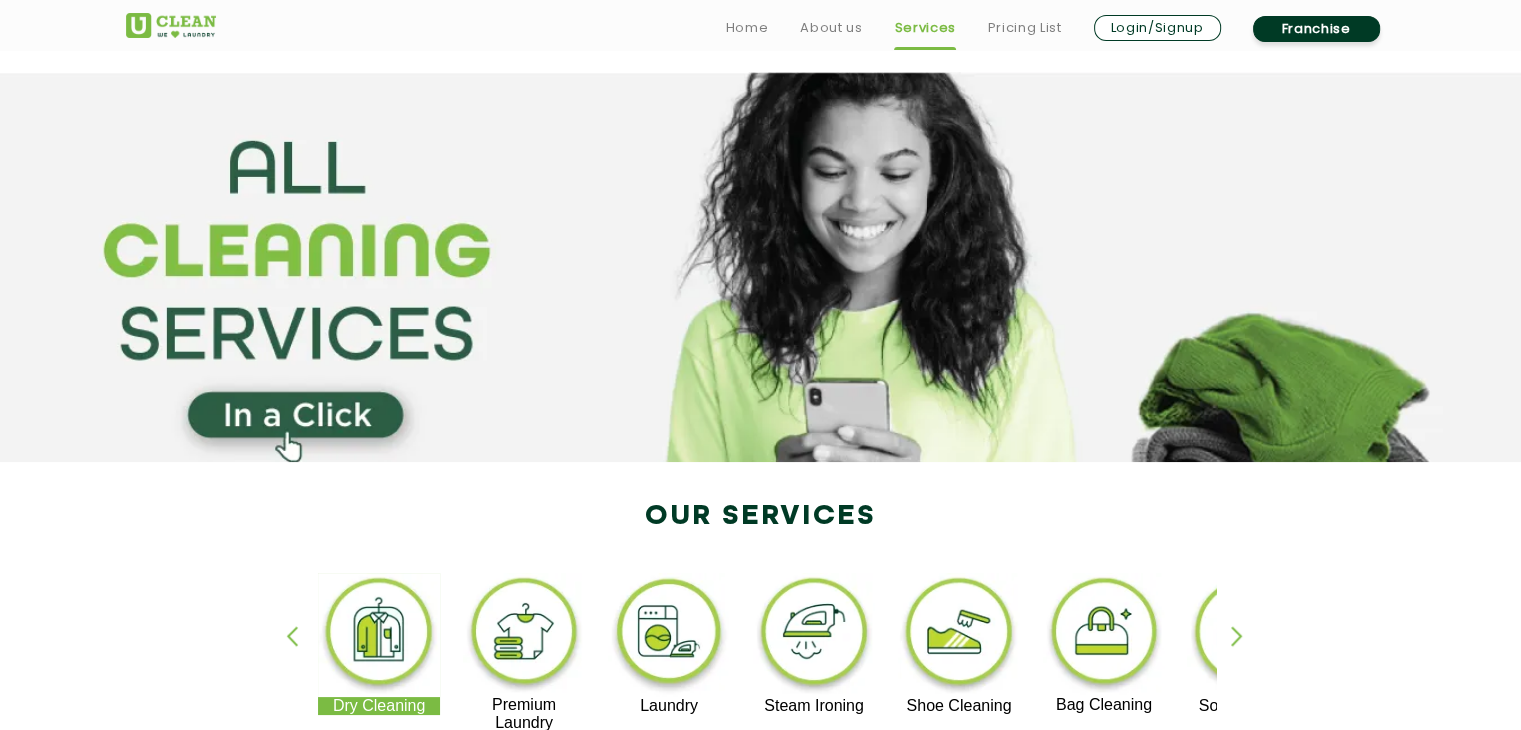 scroll, scrollTop: 351, scrollLeft: 0, axis: vertical 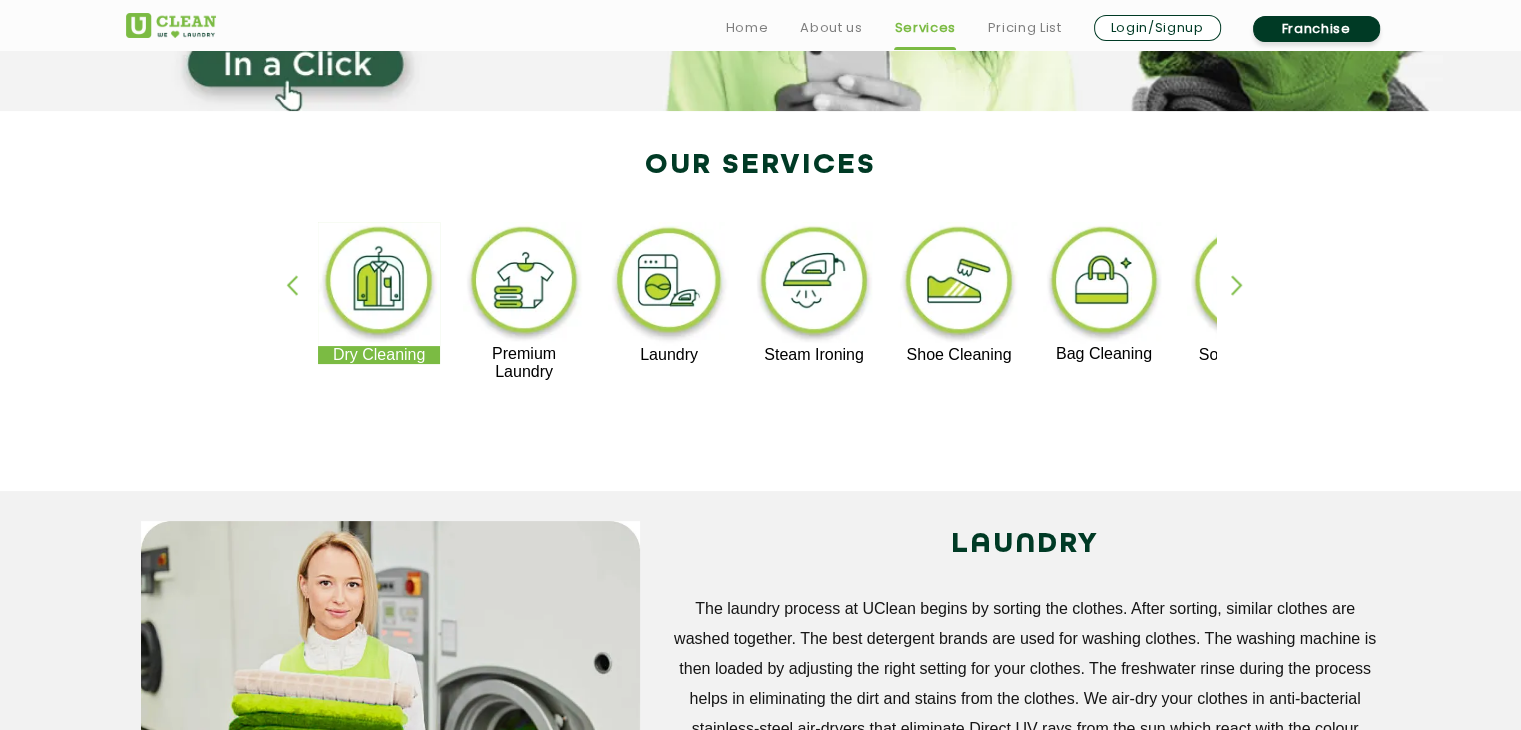 click at bounding box center [959, 284] 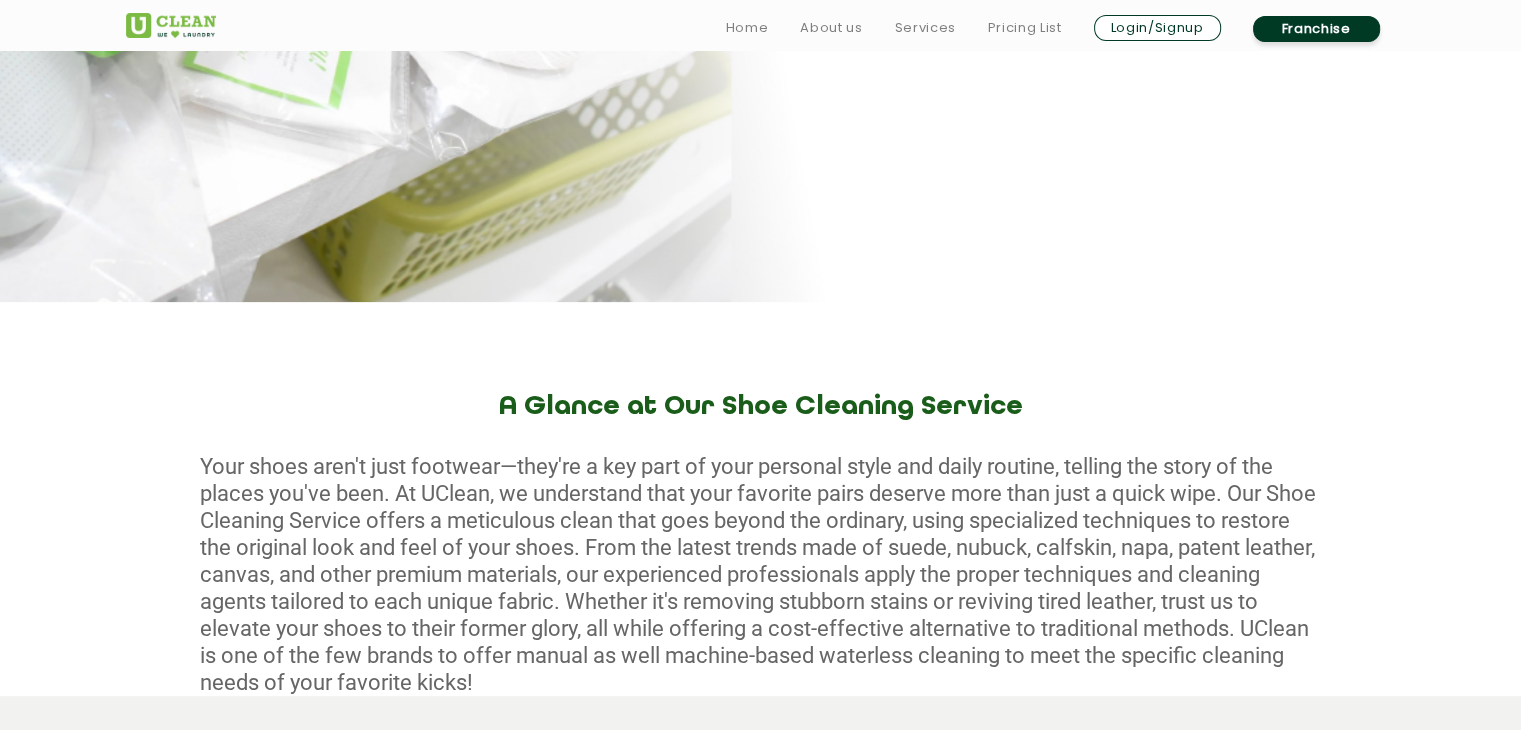 scroll, scrollTop: 471, scrollLeft: 0, axis: vertical 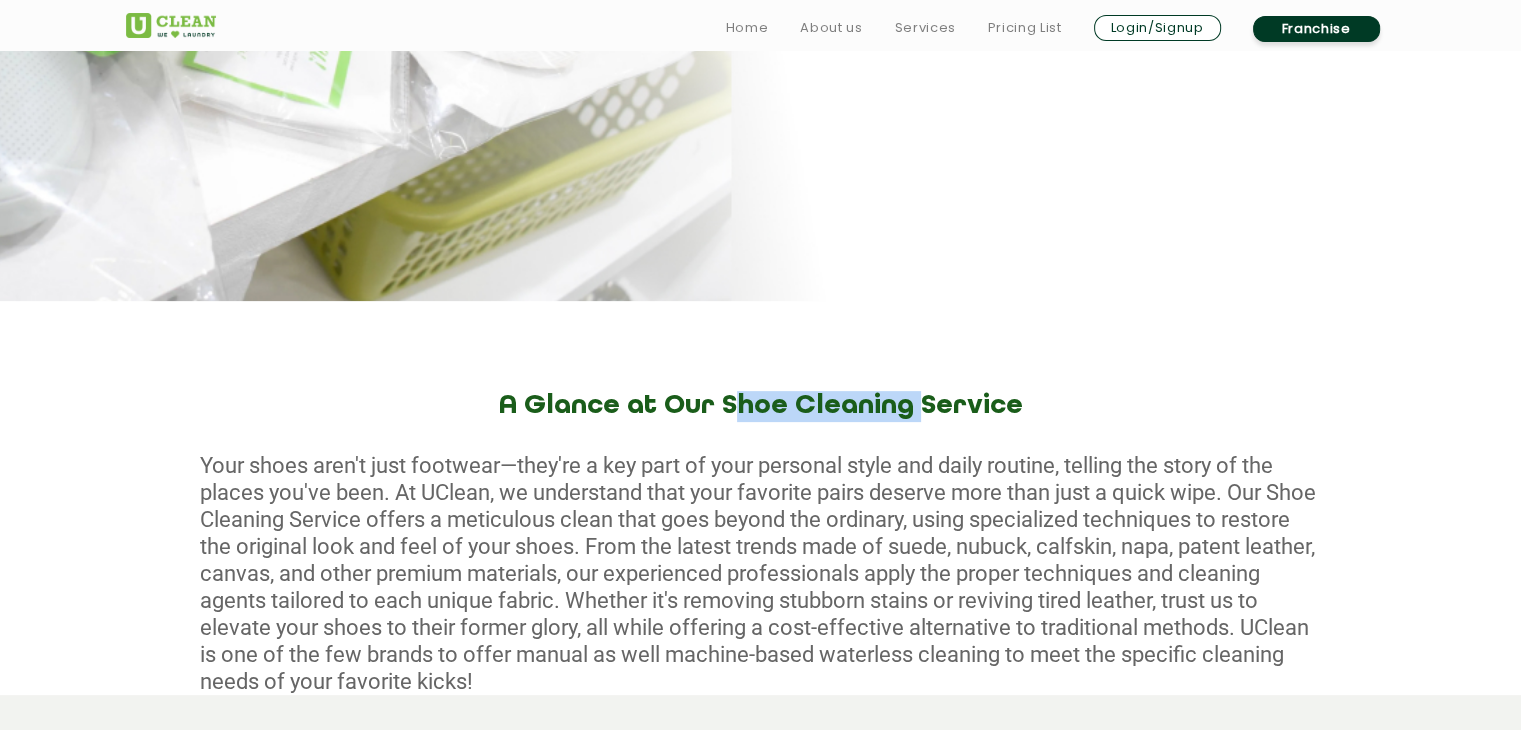 drag, startPoint x: 729, startPoint y: 406, endPoint x: 892, endPoint y: 405, distance: 163.00307 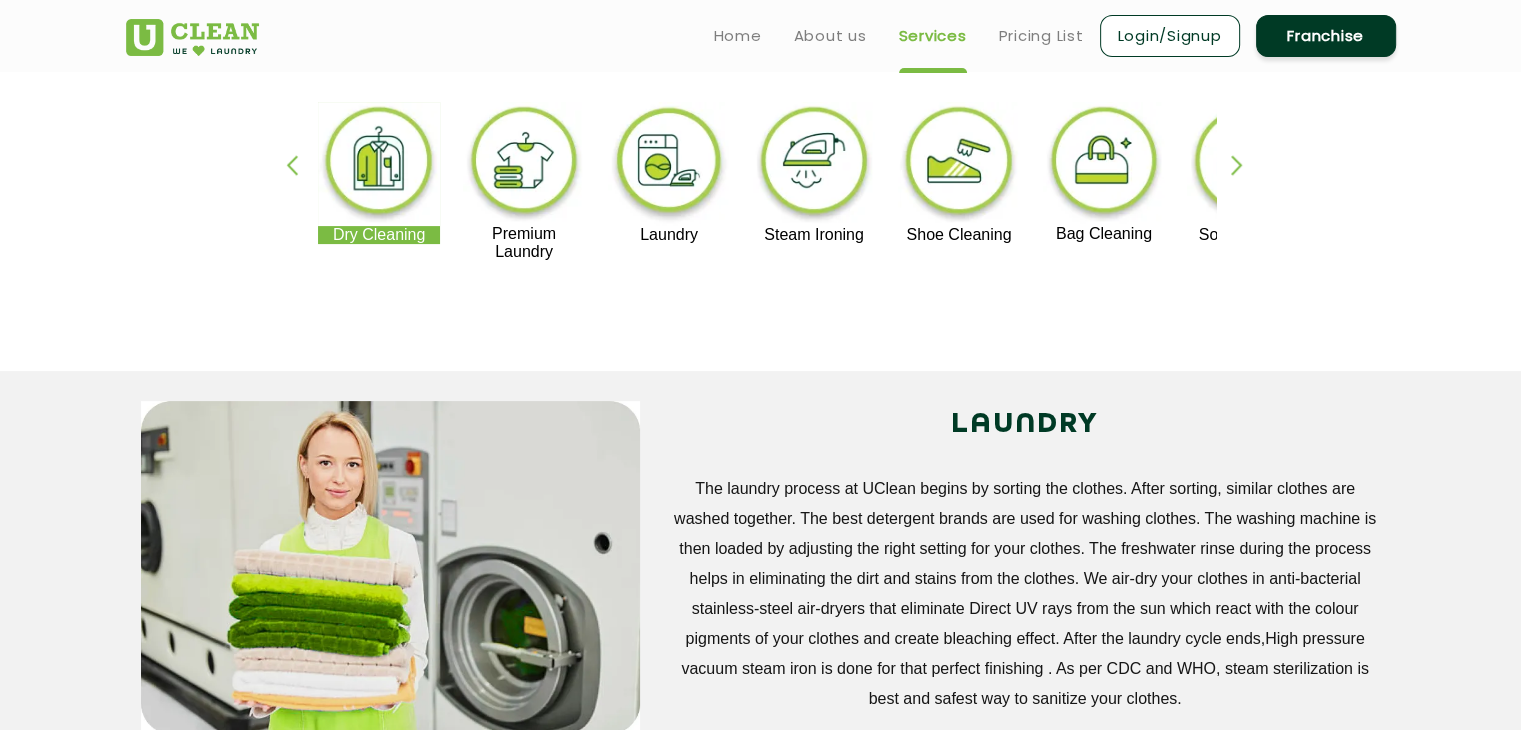 scroll, scrollTop: 351, scrollLeft: 0, axis: vertical 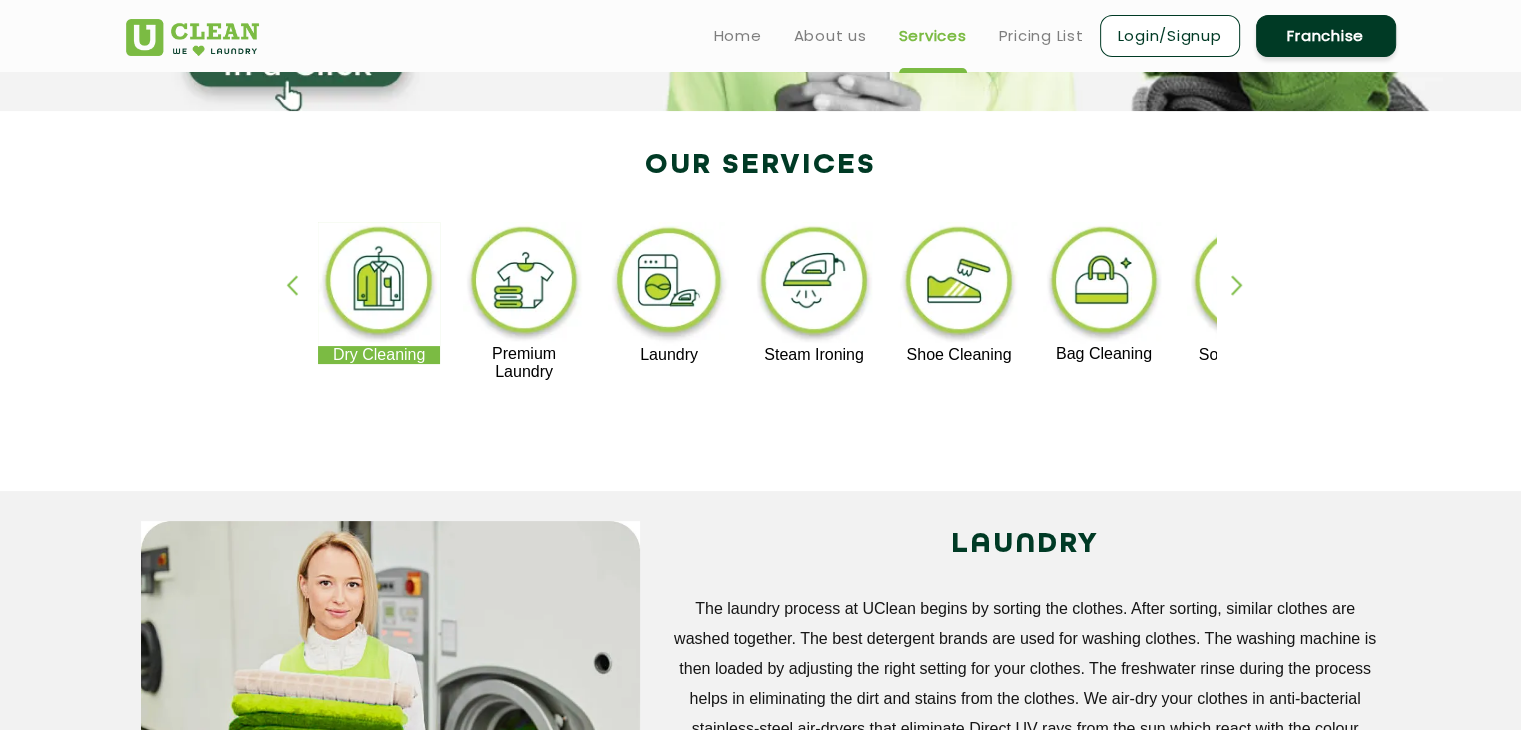 click at bounding box center (1104, 283) 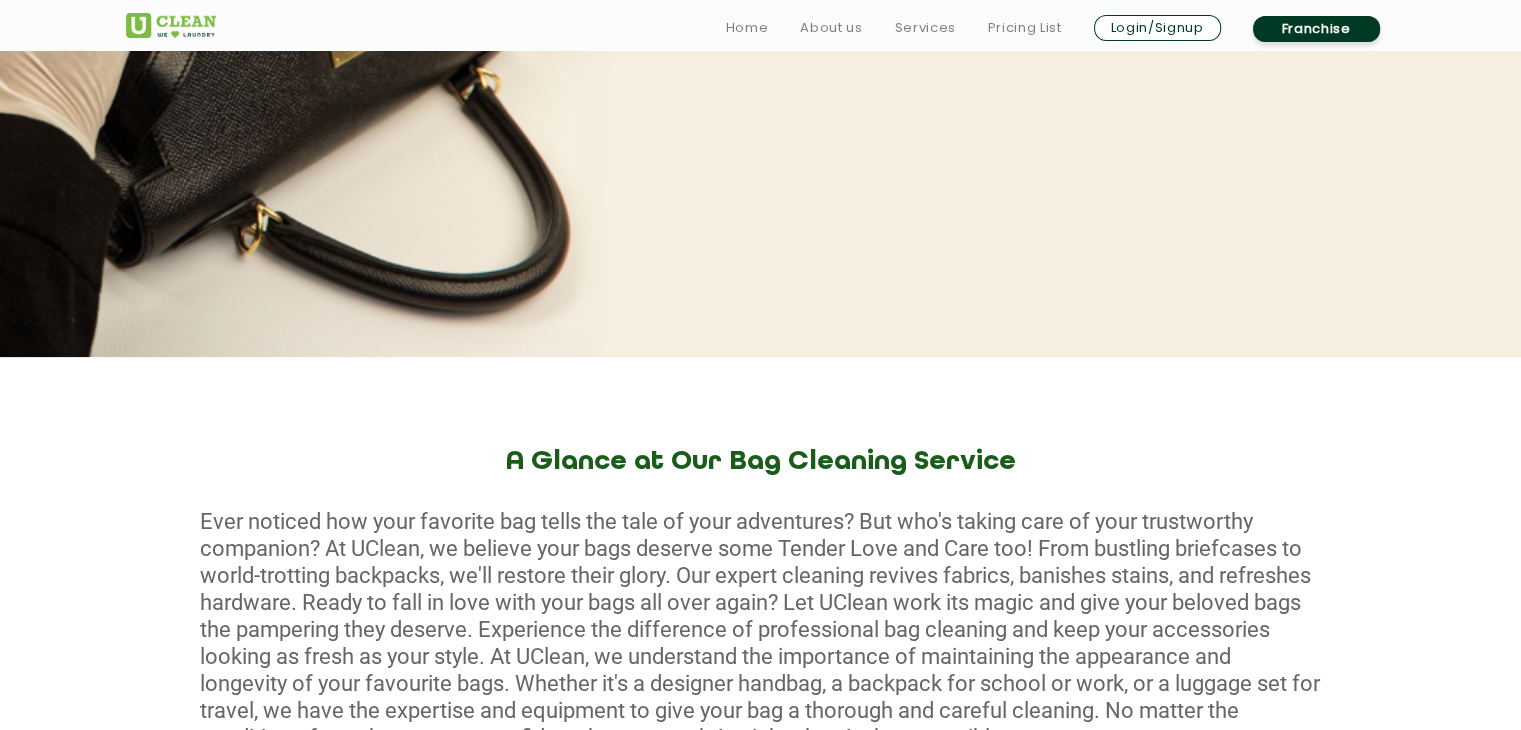 scroll, scrollTop: 420, scrollLeft: 0, axis: vertical 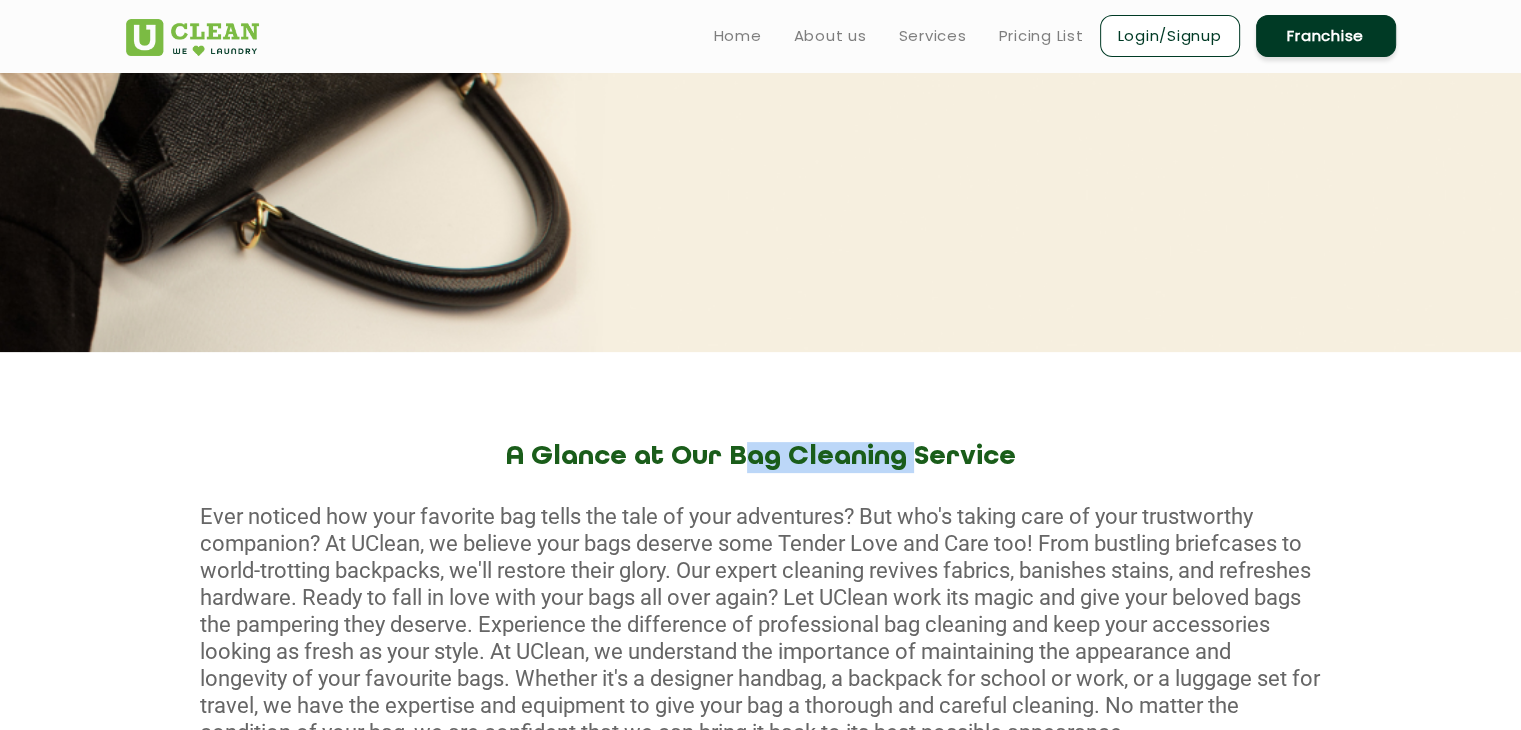 drag, startPoint x: 740, startPoint y: 455, endPoint x: 886, endPoint y: 456, distance: 146.00342 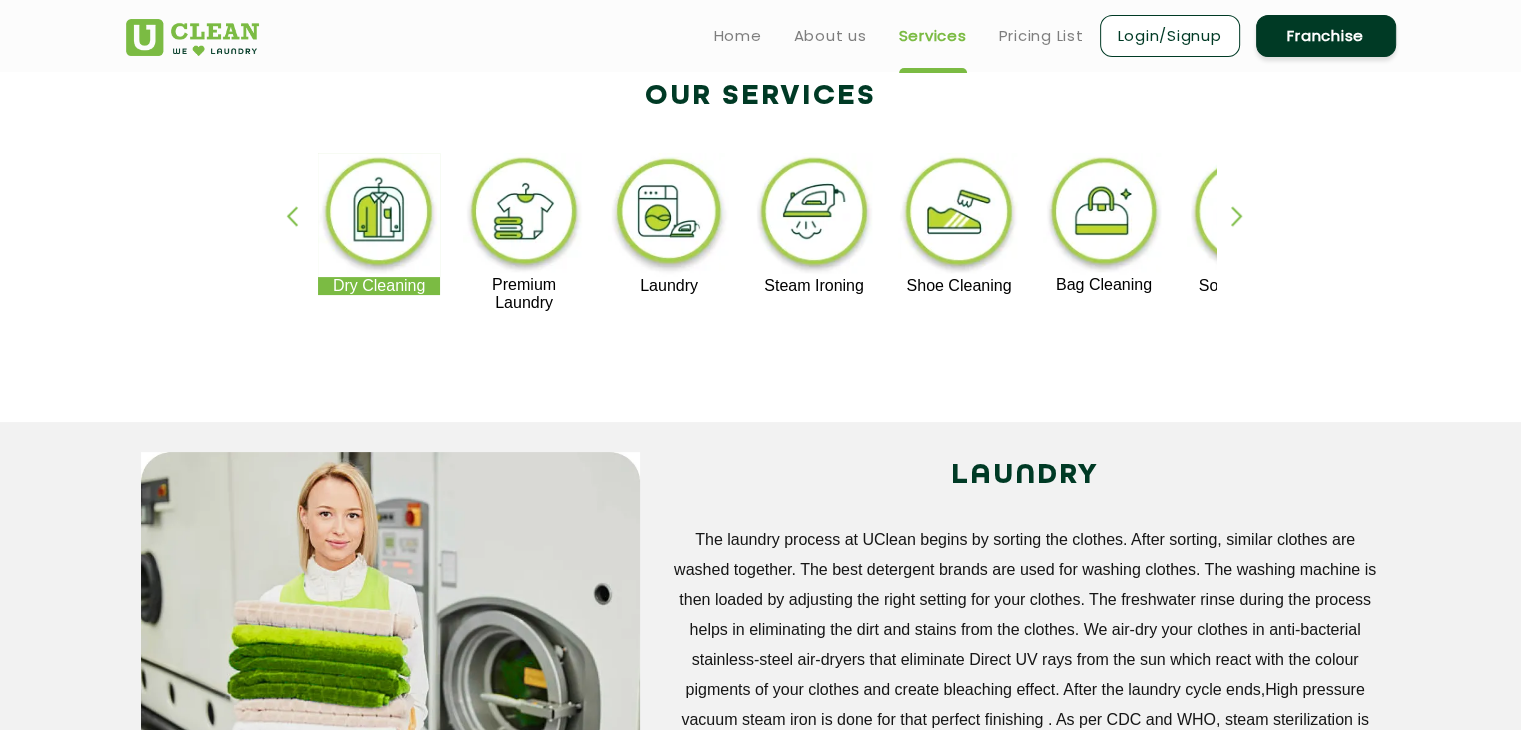 scroll, scrollTop: 351, scrollLeft: 0, axis: vertical 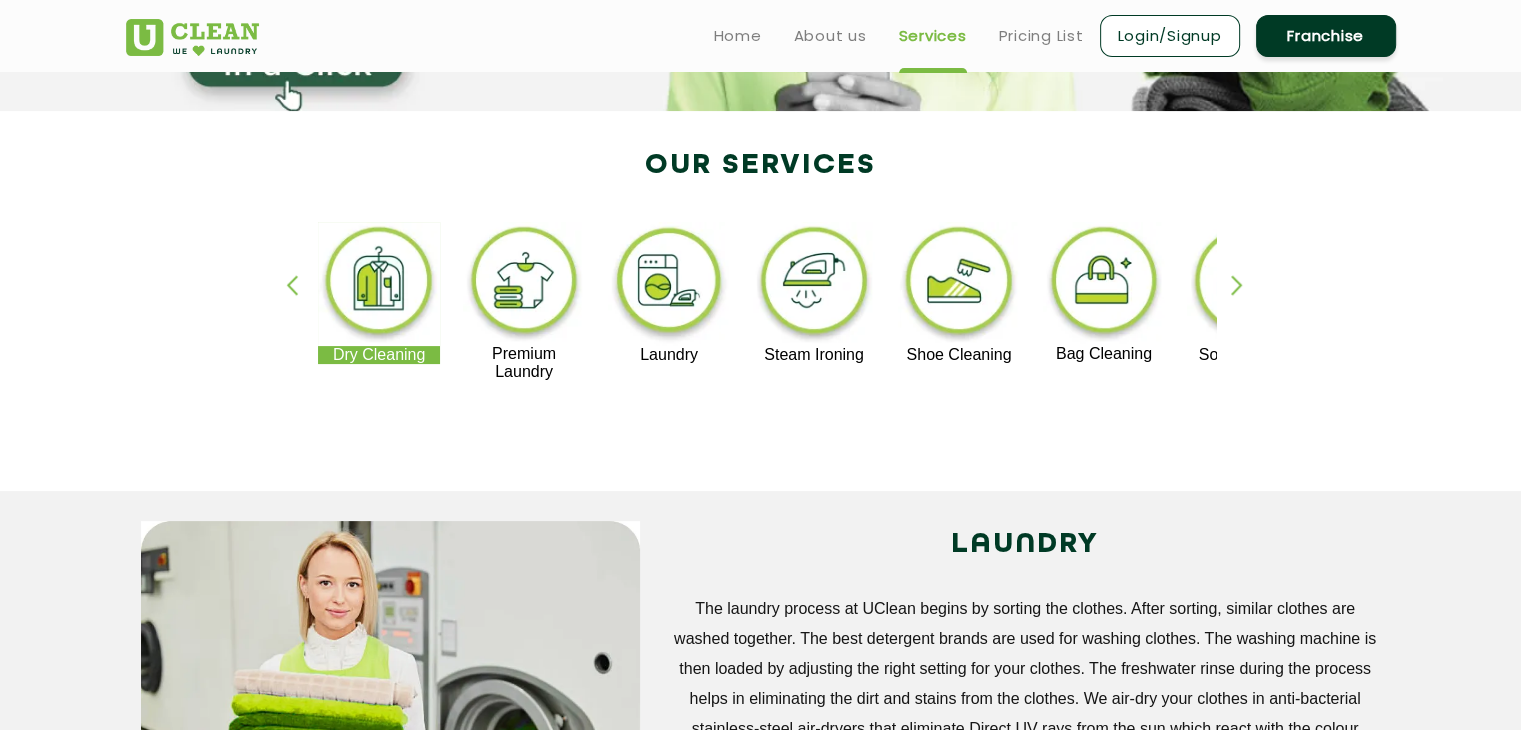 click at bounding box center (1246, 302) 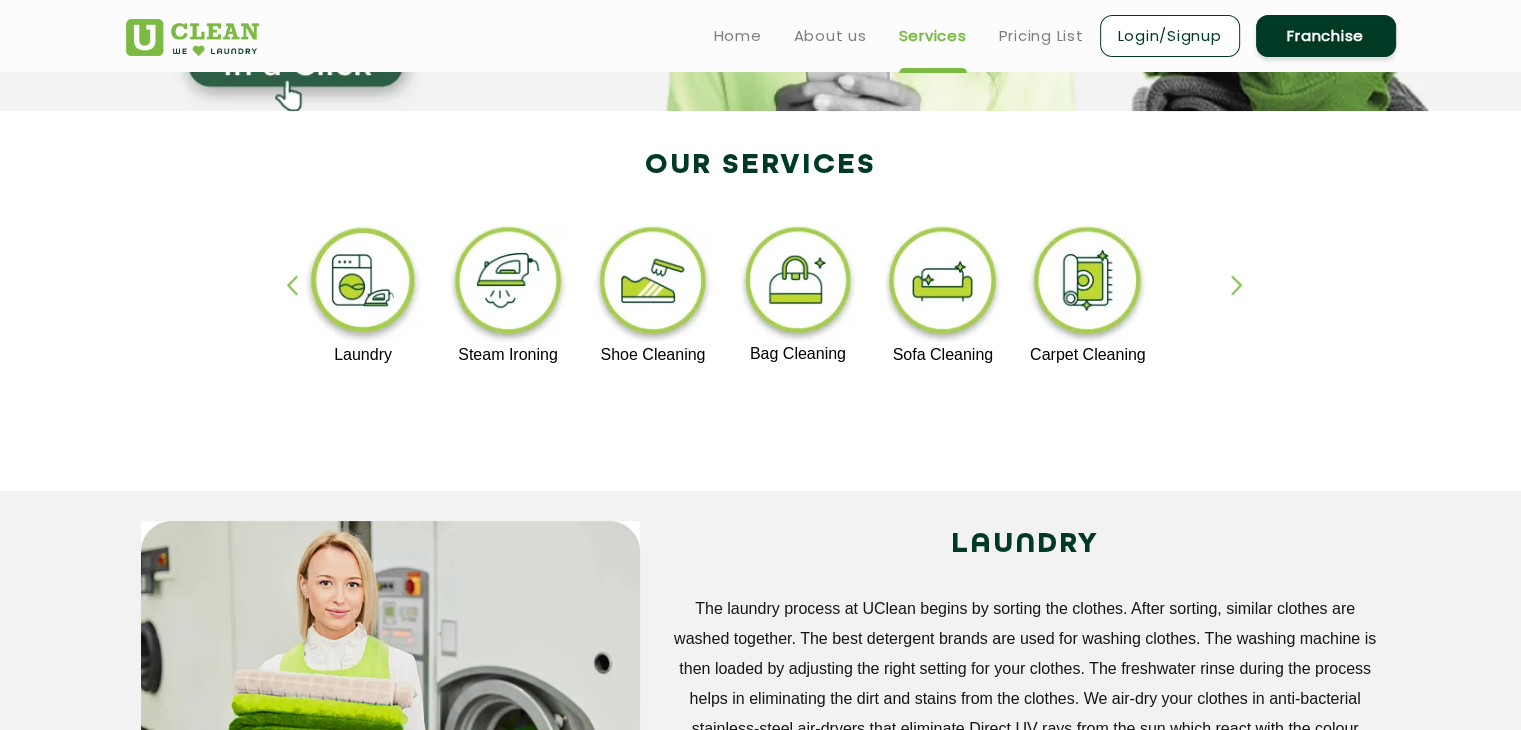 click at bounding box center (1246, 302) 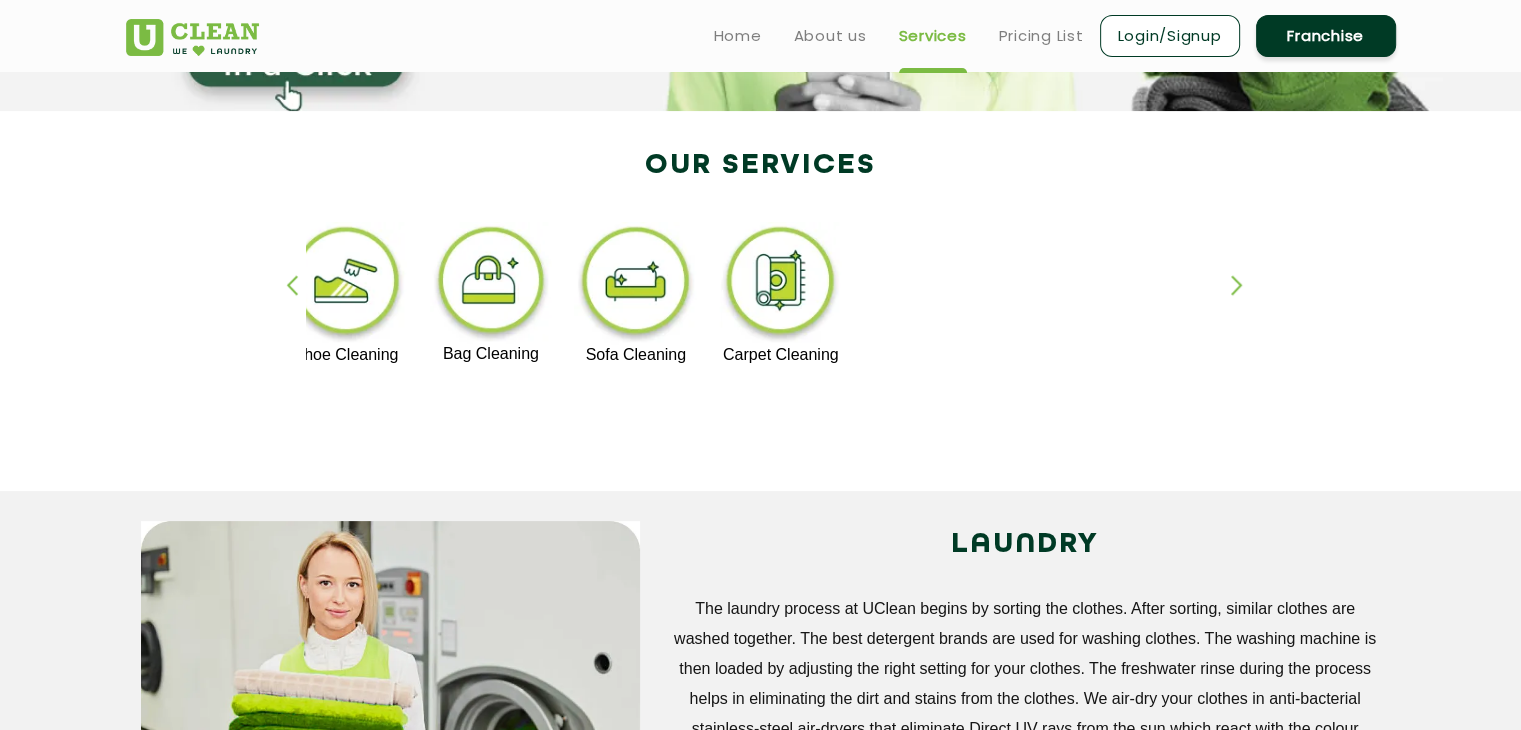 click at bounding box center [635, 284] 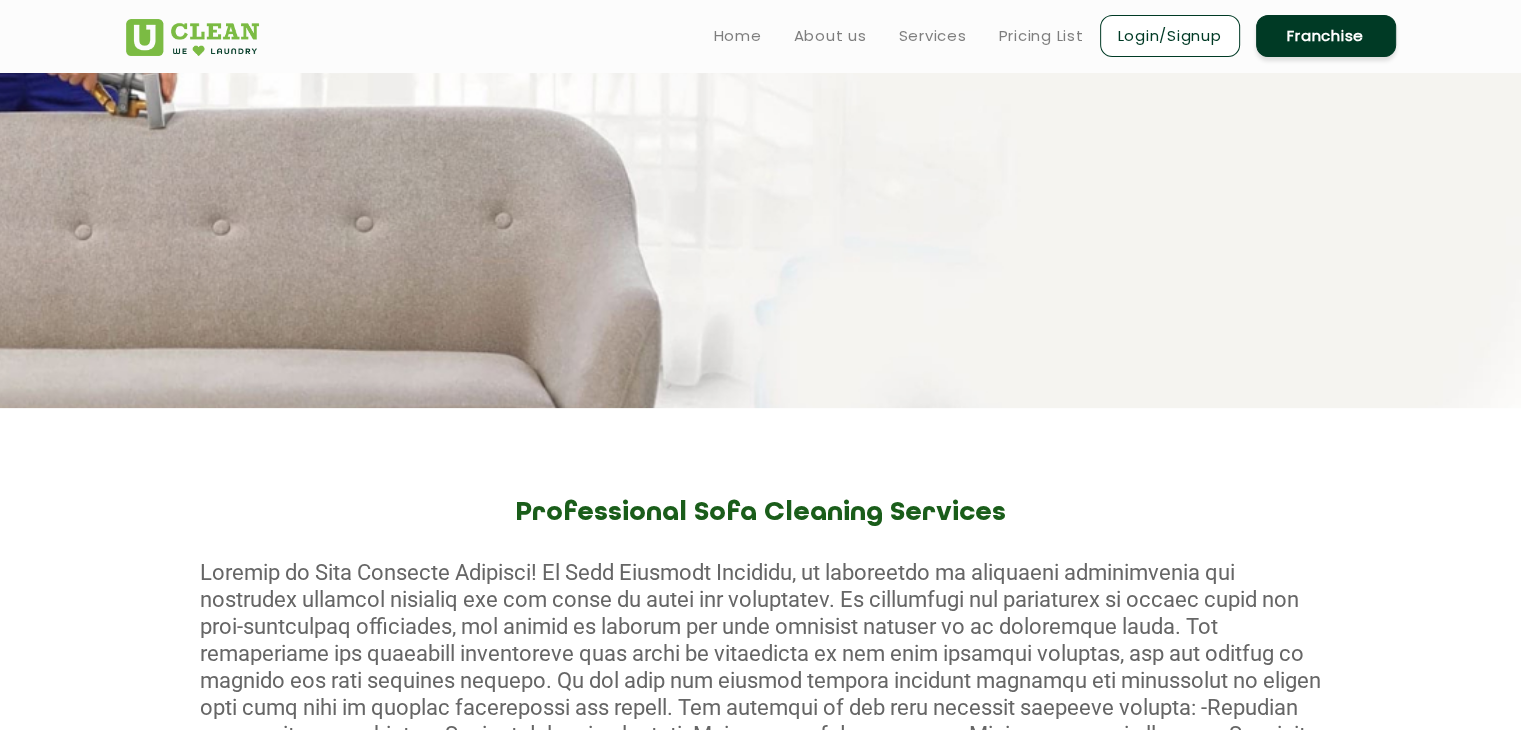 scroll, scrollTop: 424, scrollLeft: 0, axis: vertical 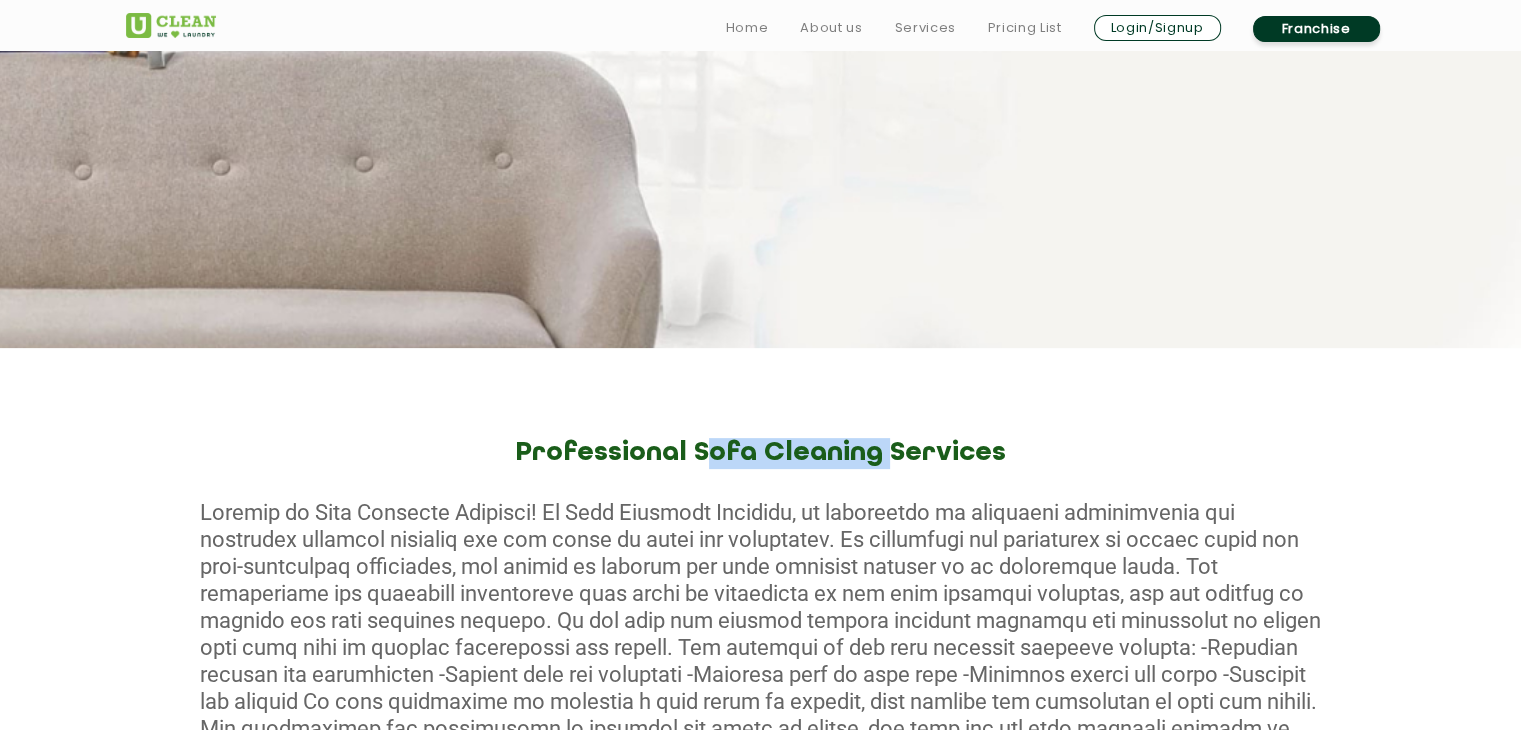 drag, startPoint x: 707, startPoint y: 448, endPoint x: 857, endPoint y: 445, distance: 150.03 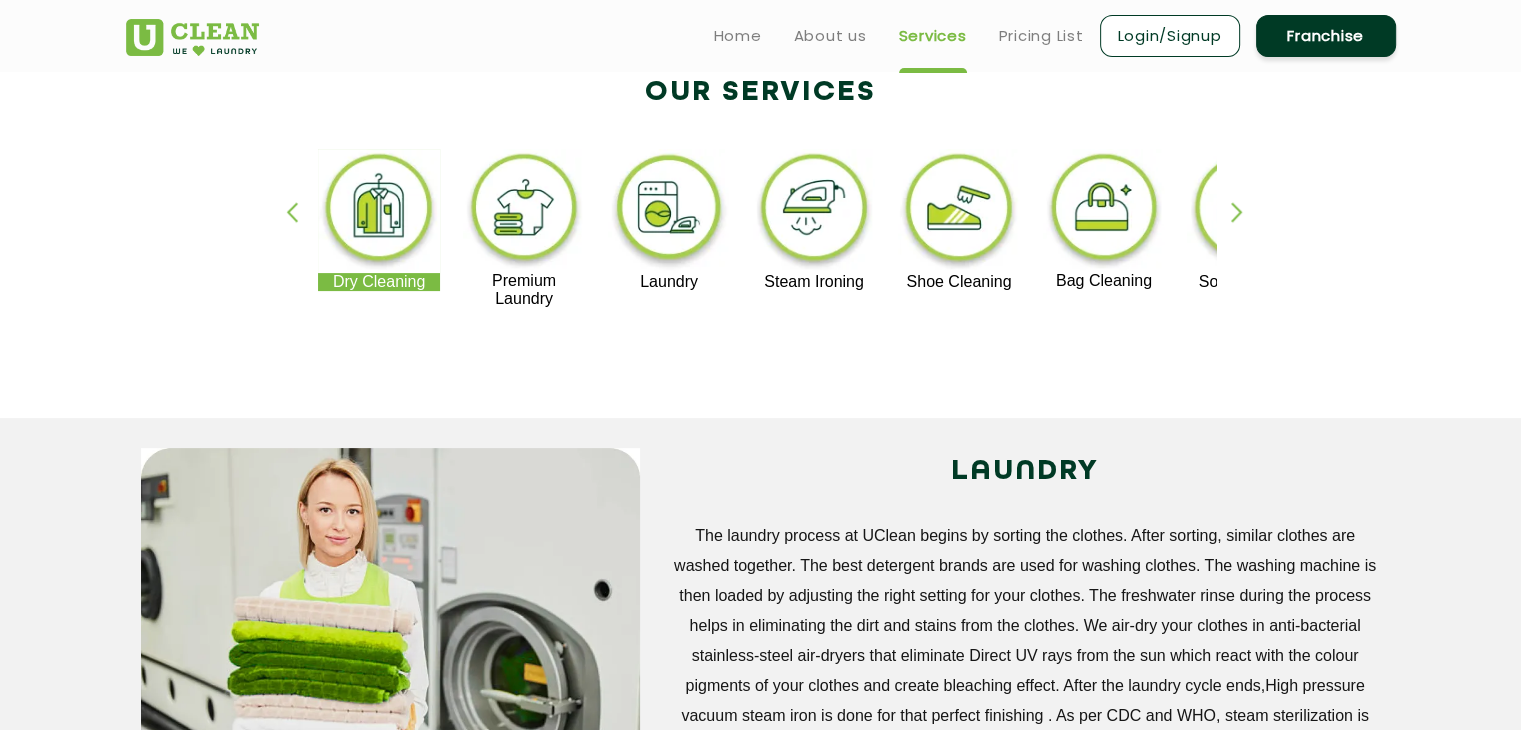 scroll, scrollTop: 351, scrollLeft: 0, axis: vertical 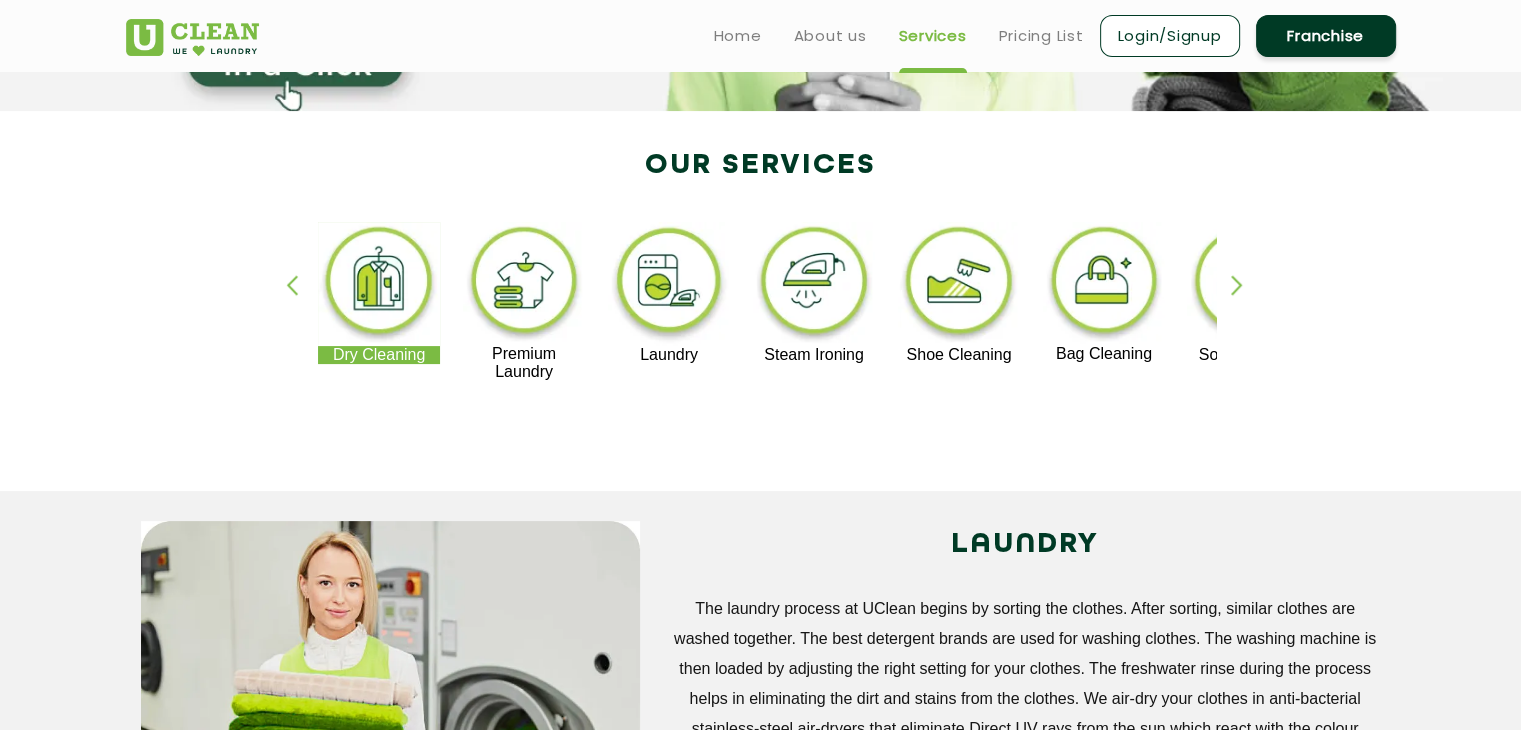 click at bounding box center [1246, 302] 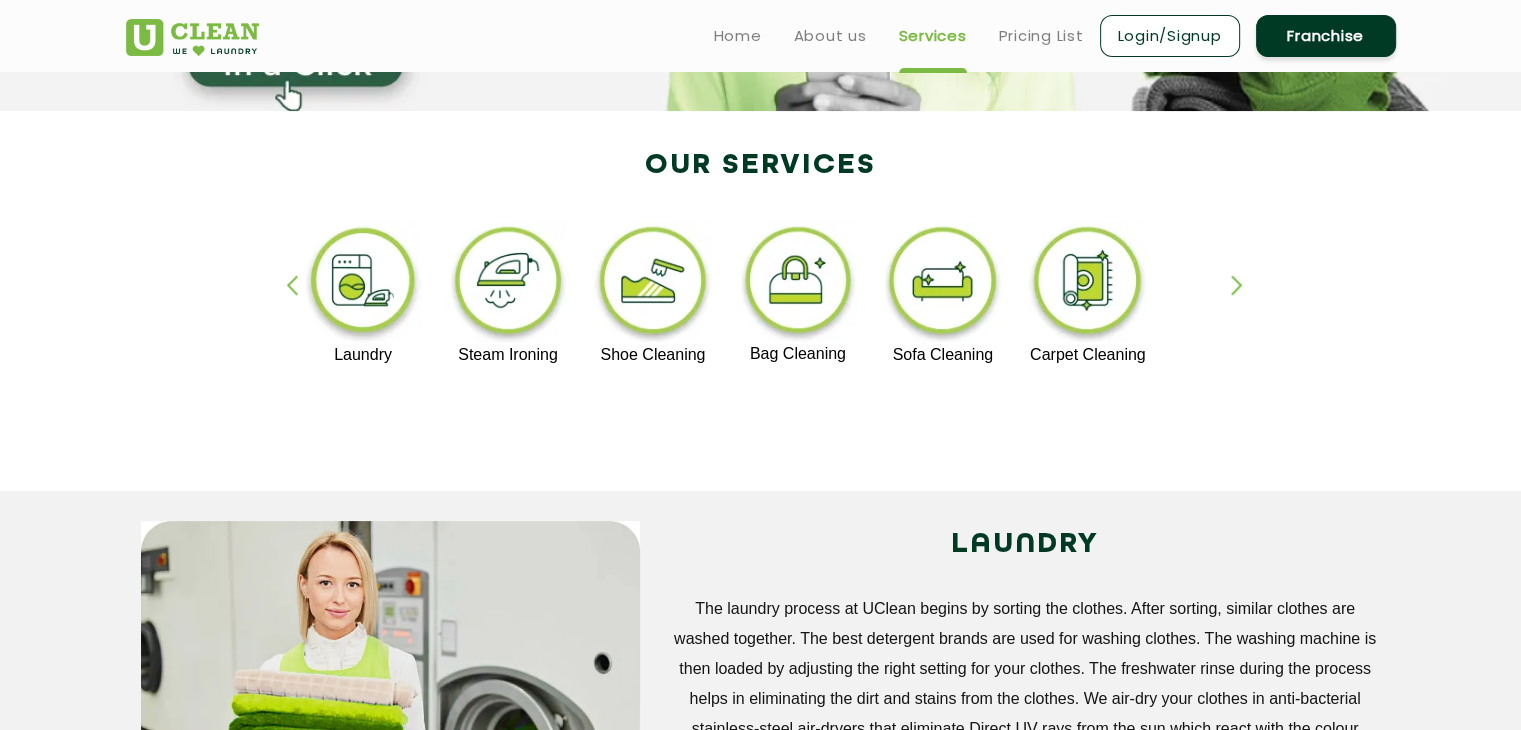 click at bounding box center (1246, 302) 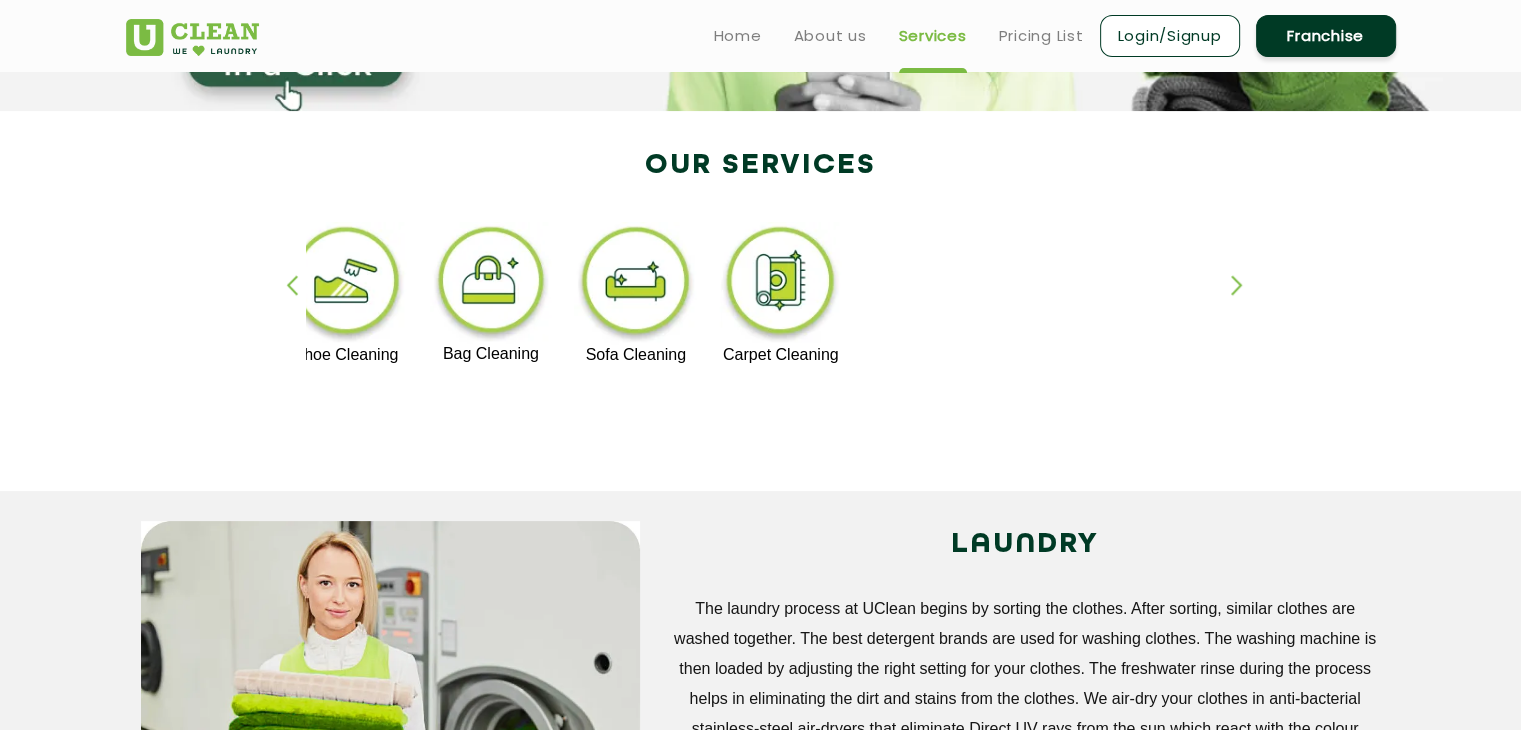 click at bounding box center (780, 284) 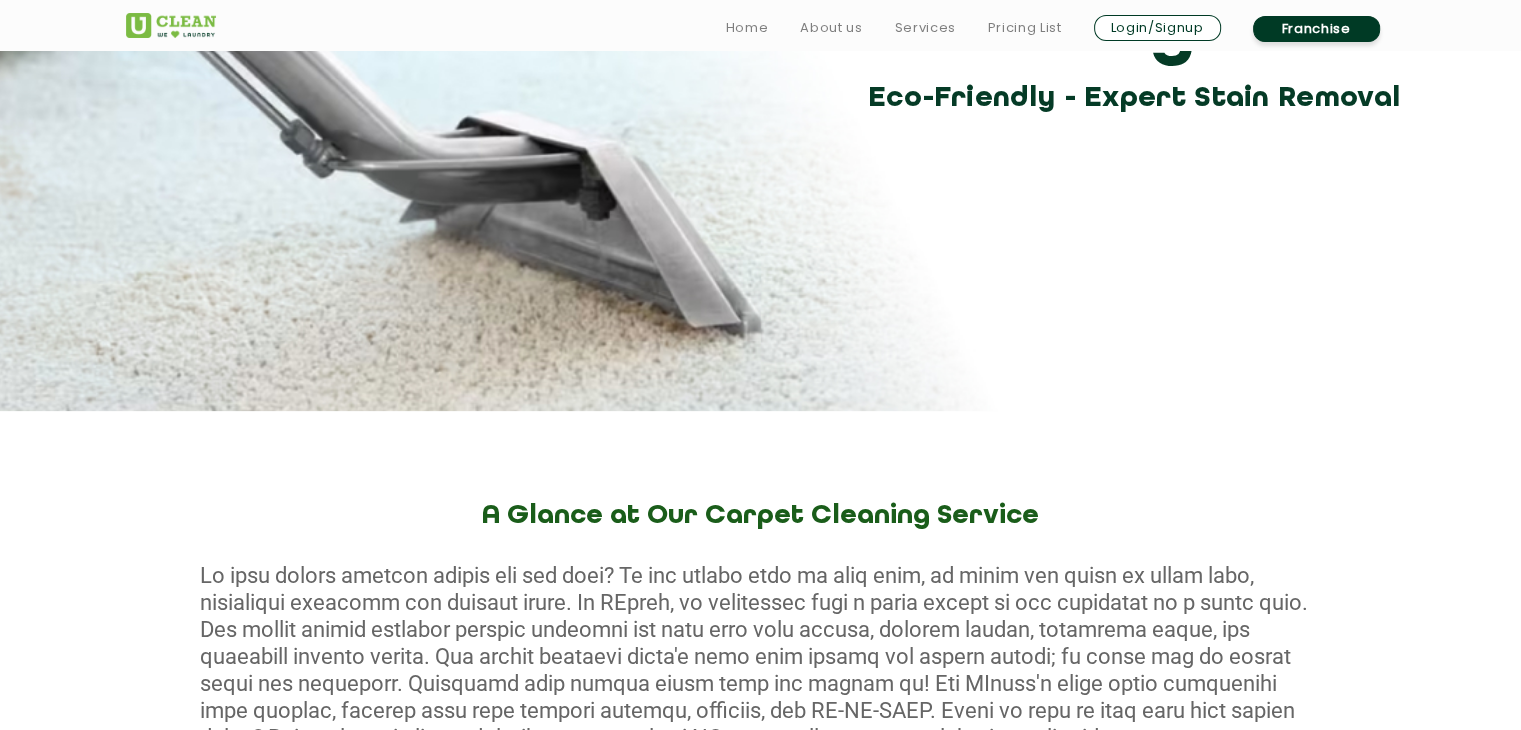 scroll, scrollTop: 362, scrollLeft: 0, axis: vertical 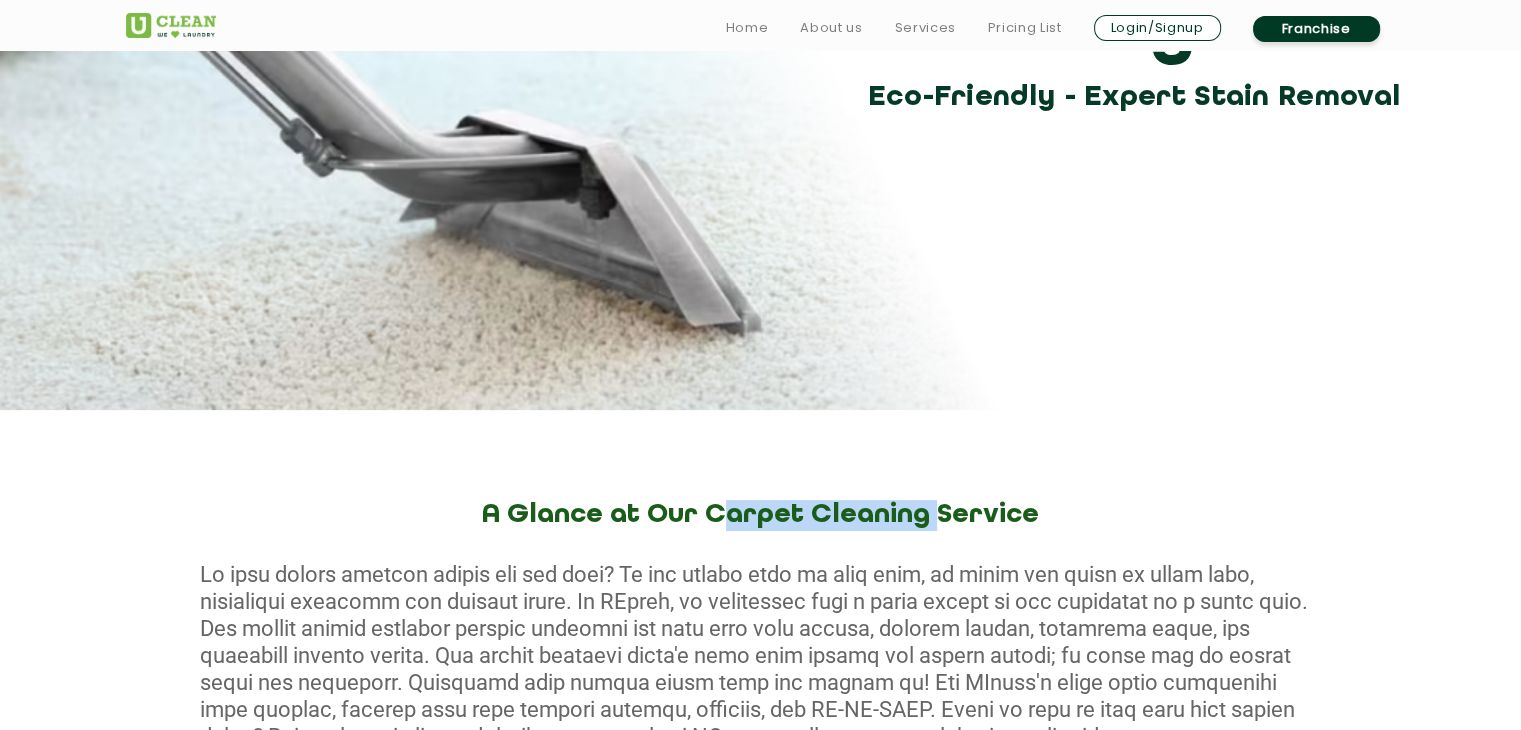drag, startPoint x: 724, startPoint y: 509, endPoint x: 897, endPoint y: 507, distance: 173.01157 